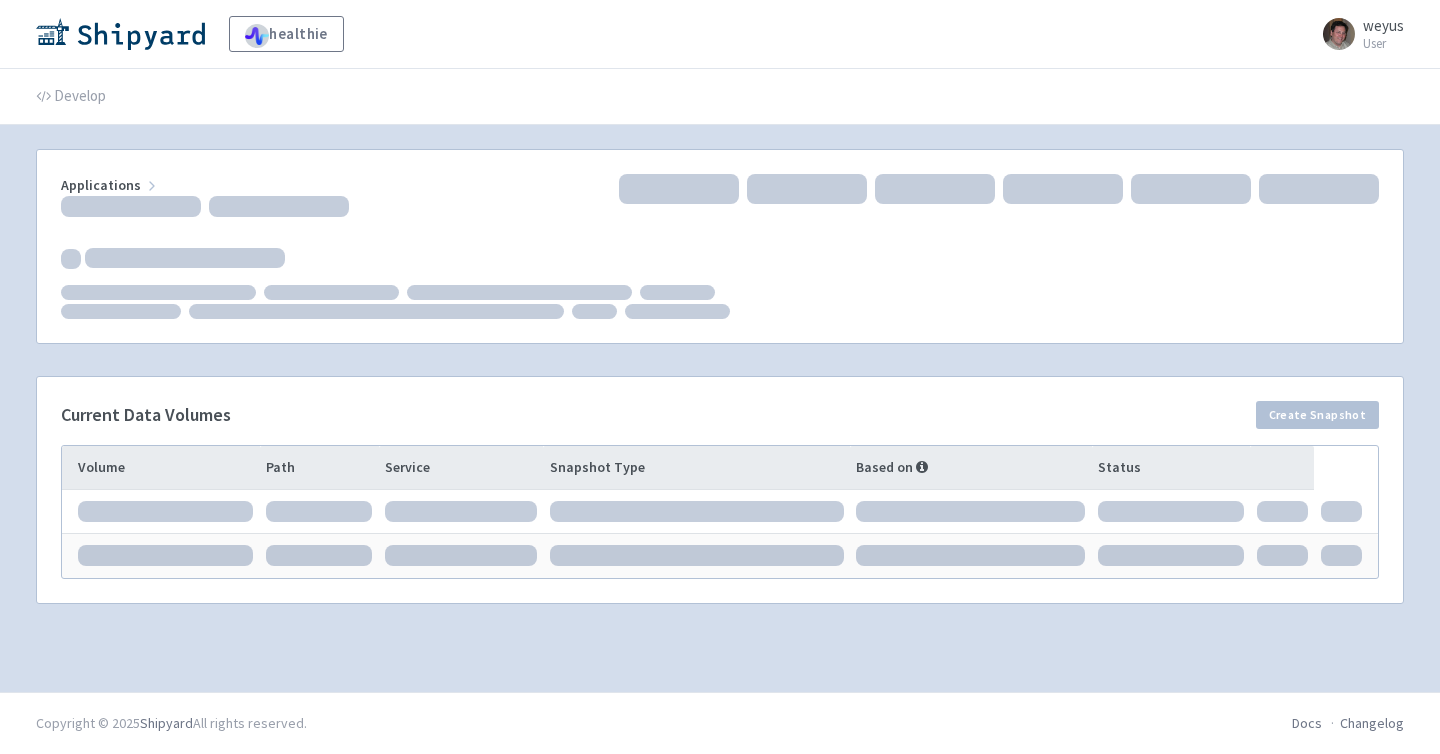 scroll, scrollTop: 0, scrollLeft: 0, axis: both 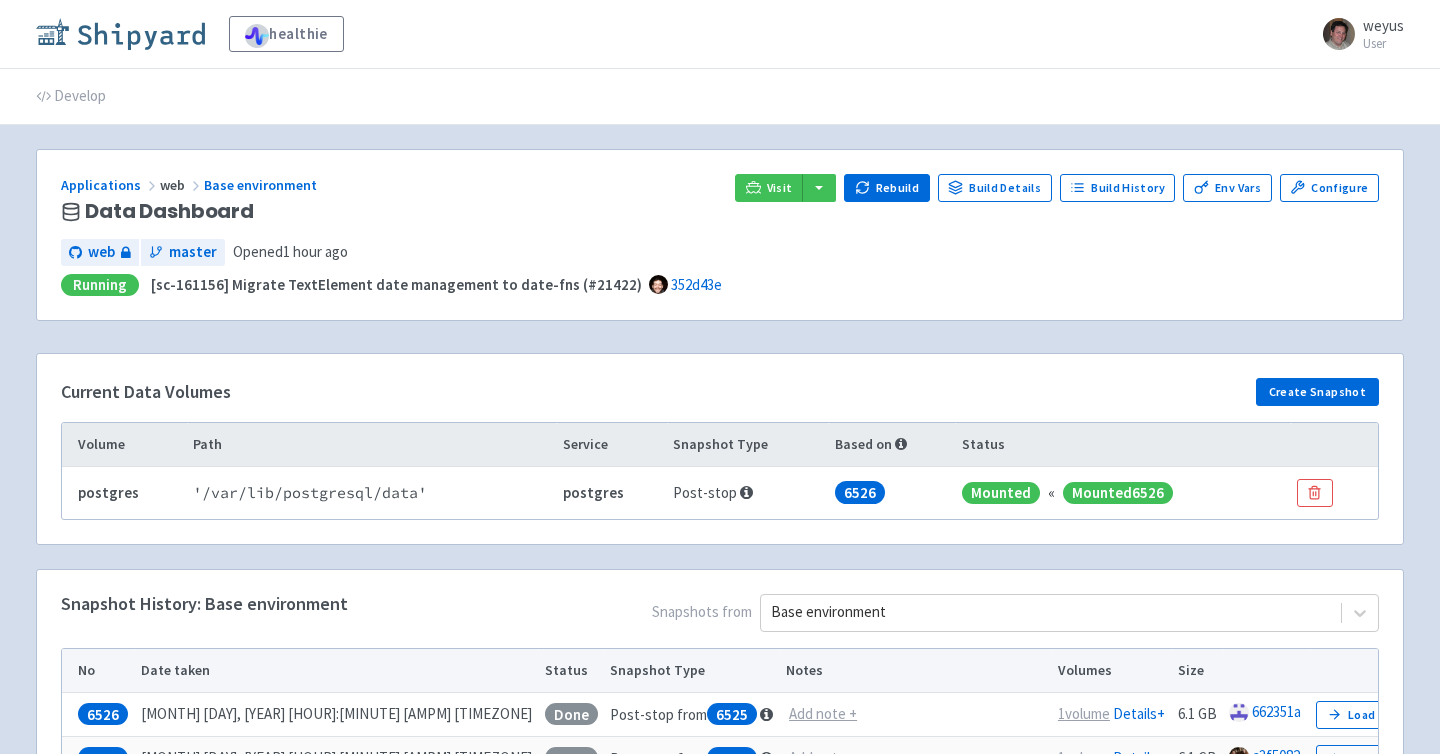 click at bounding box center (120, 34) 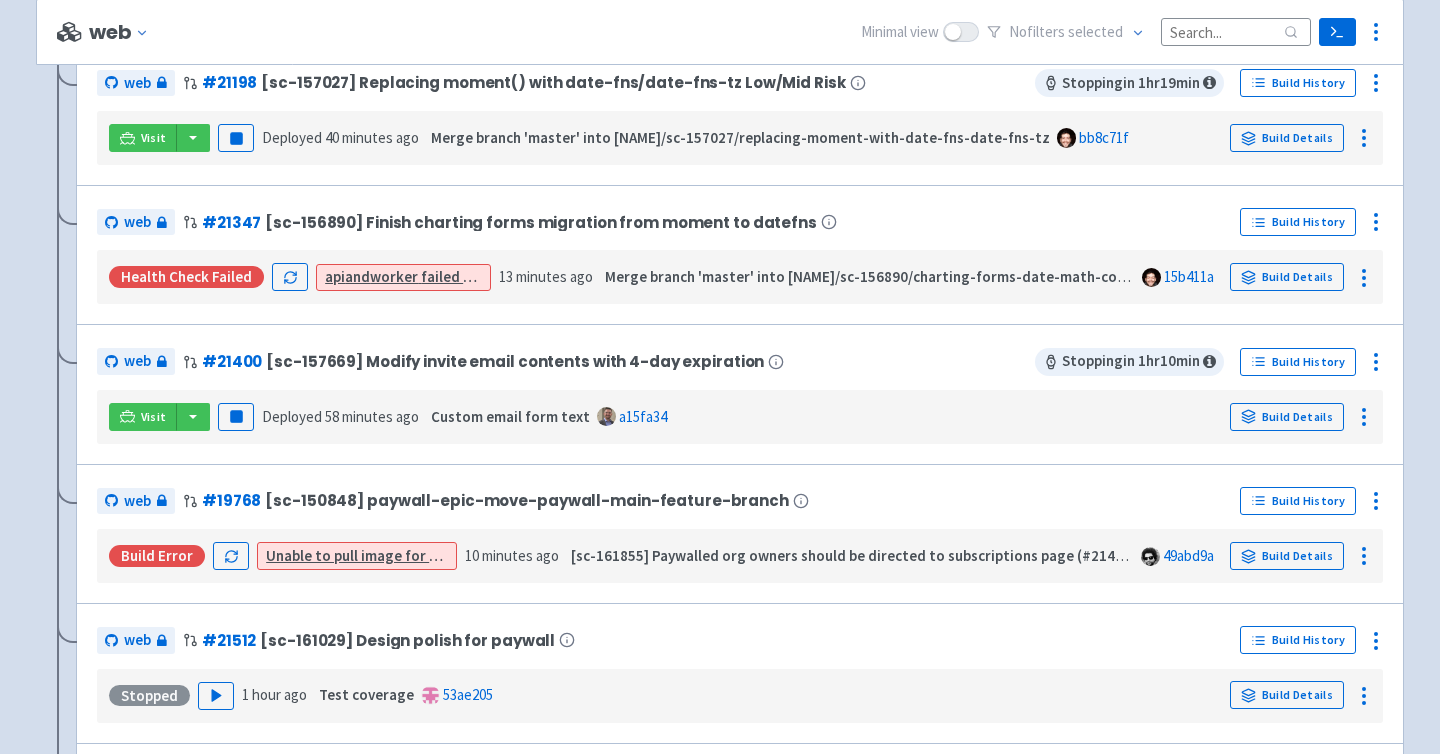 scroll, scrollTop: 921, scrollLeft: 0, axis: vertical 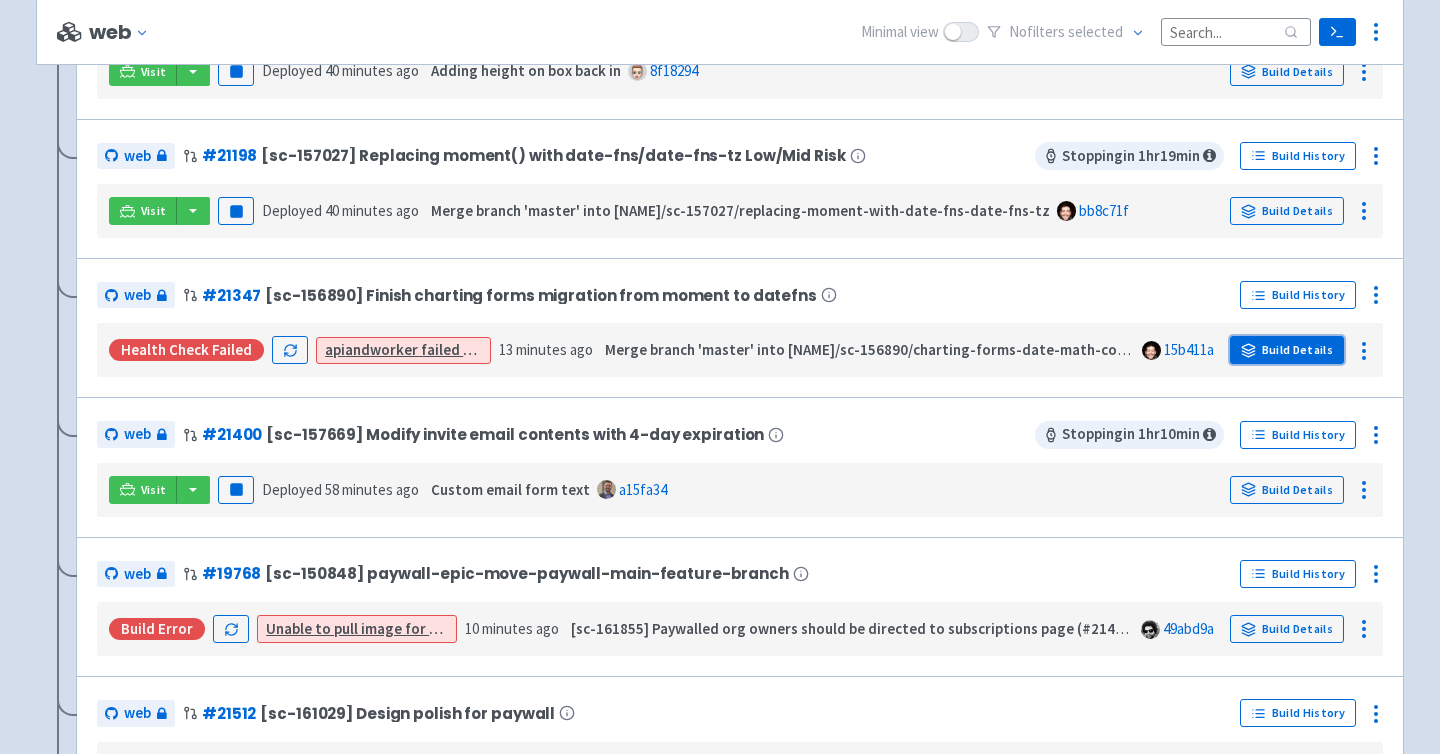 click on "Build Details" at bounding box center [1287, 350] 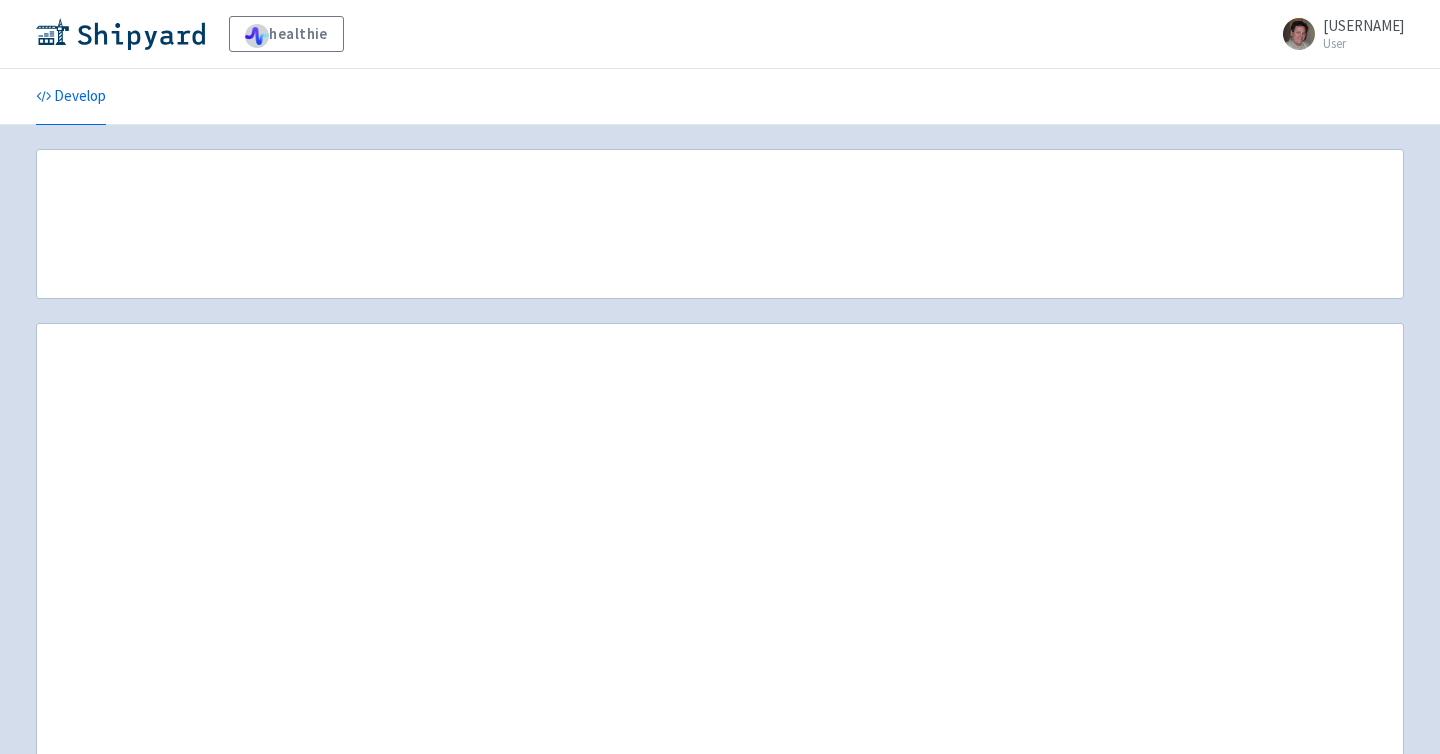 scroll, scrollTop: 0, scrollLeft: 0, axis: both 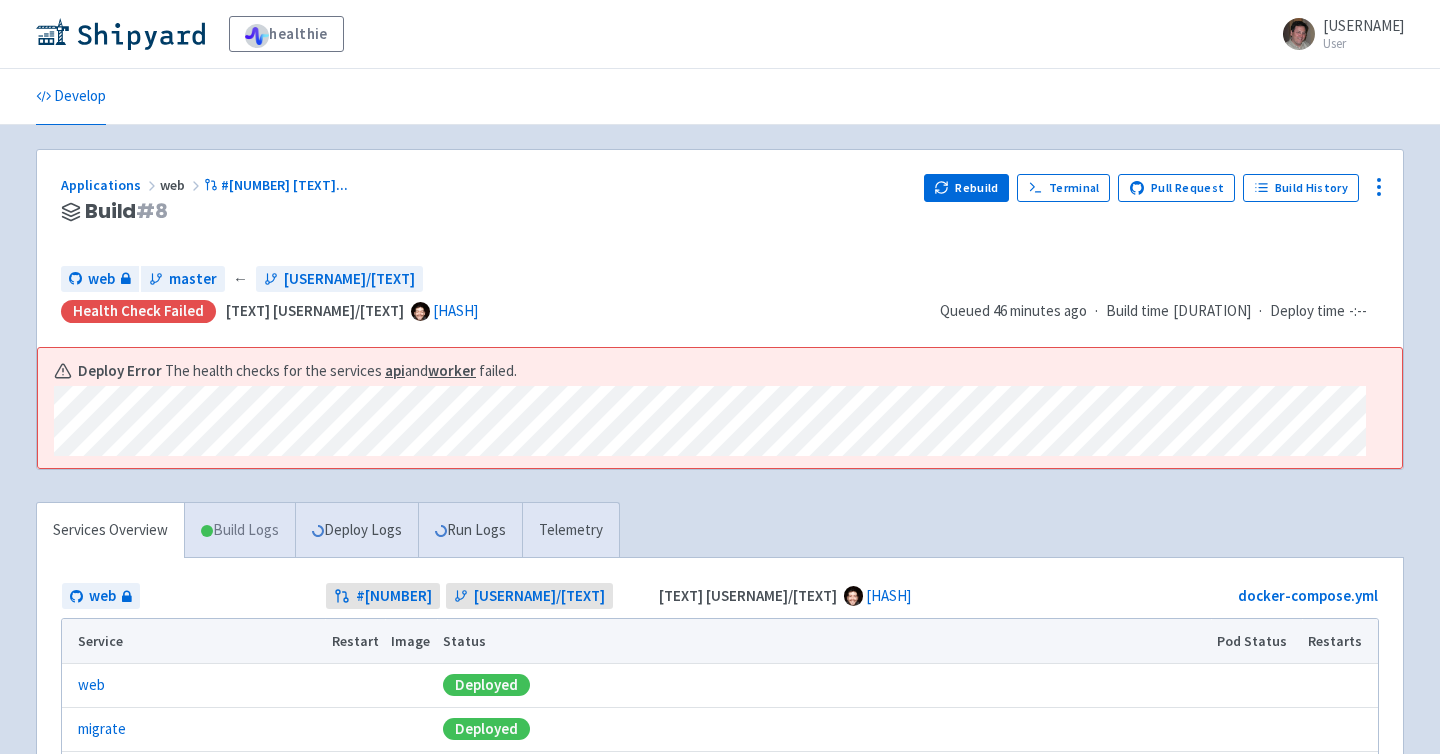 click on "Build Logs" at bounding box center [240, 530] 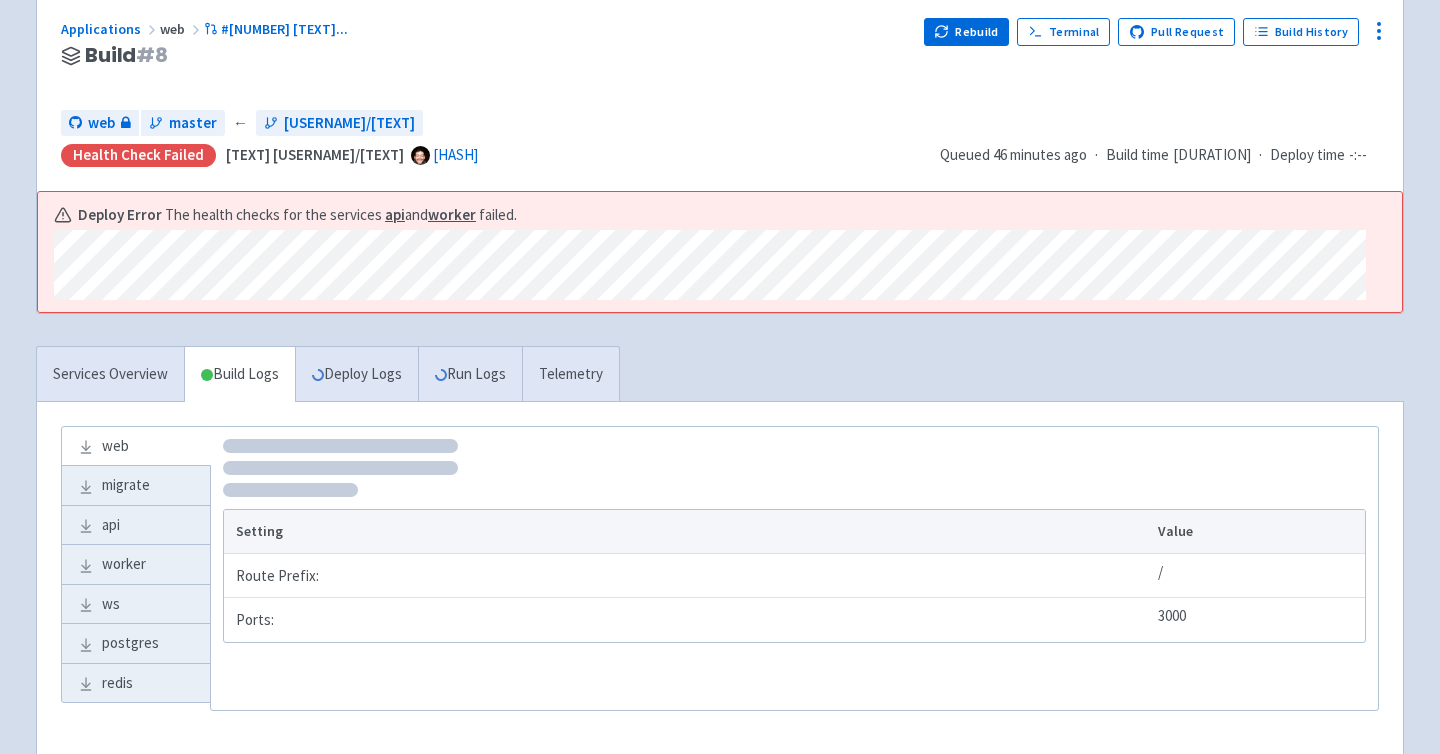 scroll, scrollTop: 171, scrollLeft: 0, axis: vertical 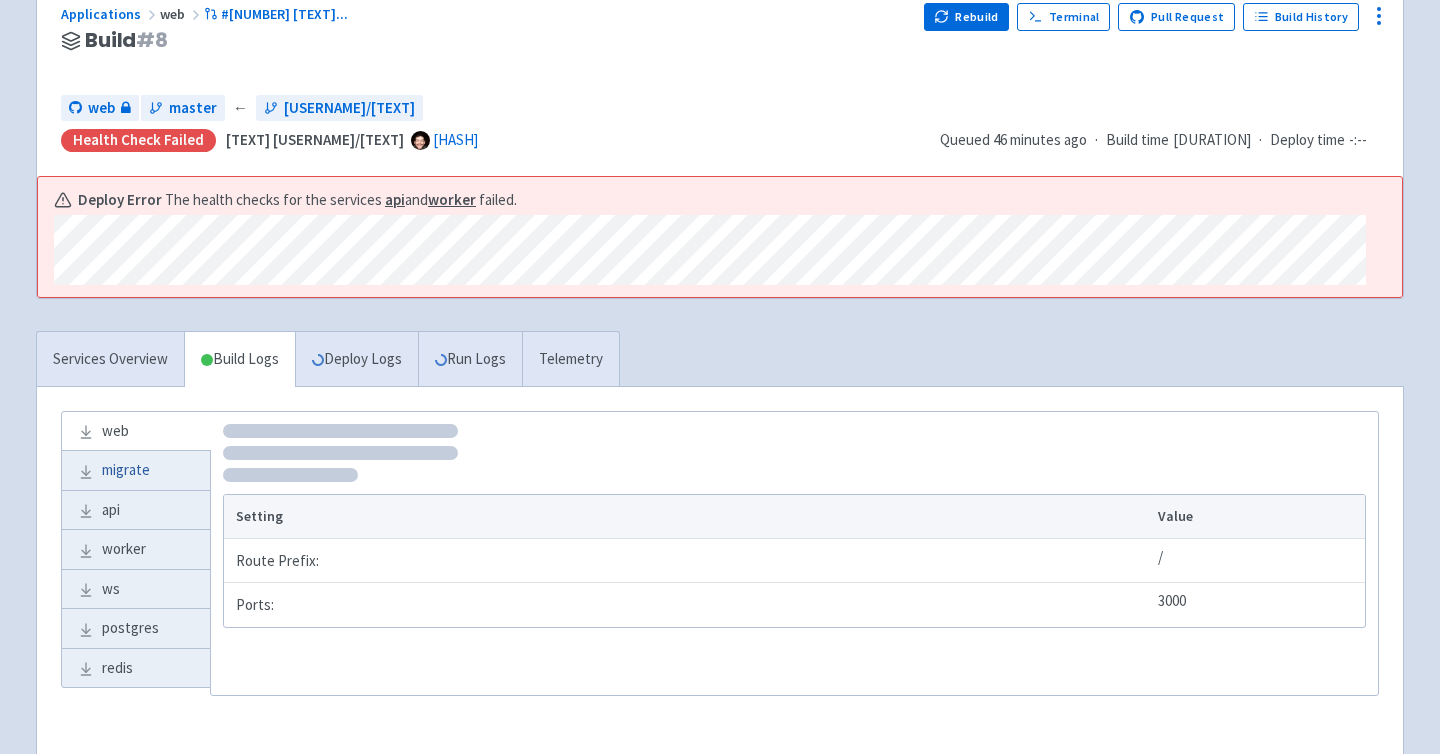 click on "migrate" at bounding box center [136, 470] 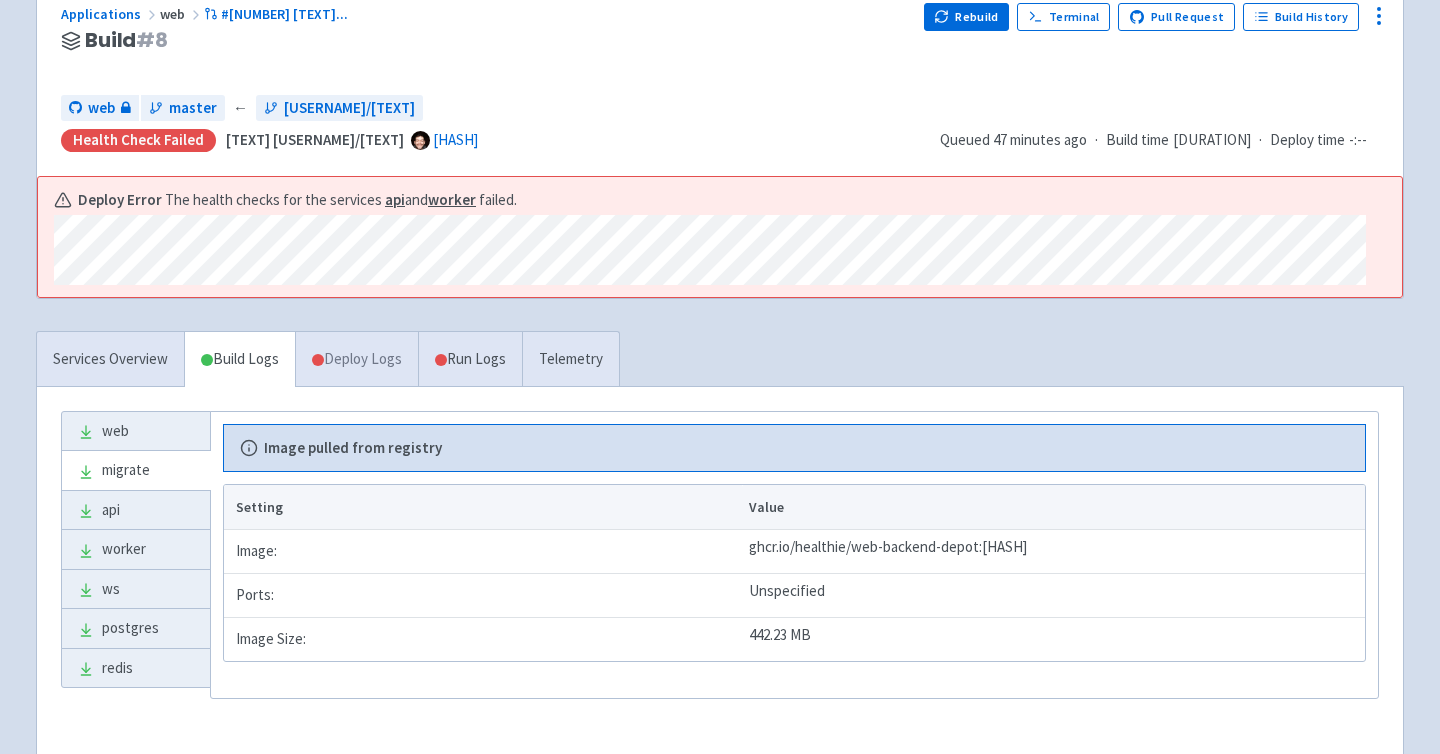 click on "Deploy Logs" at bounding box center (356, 359) 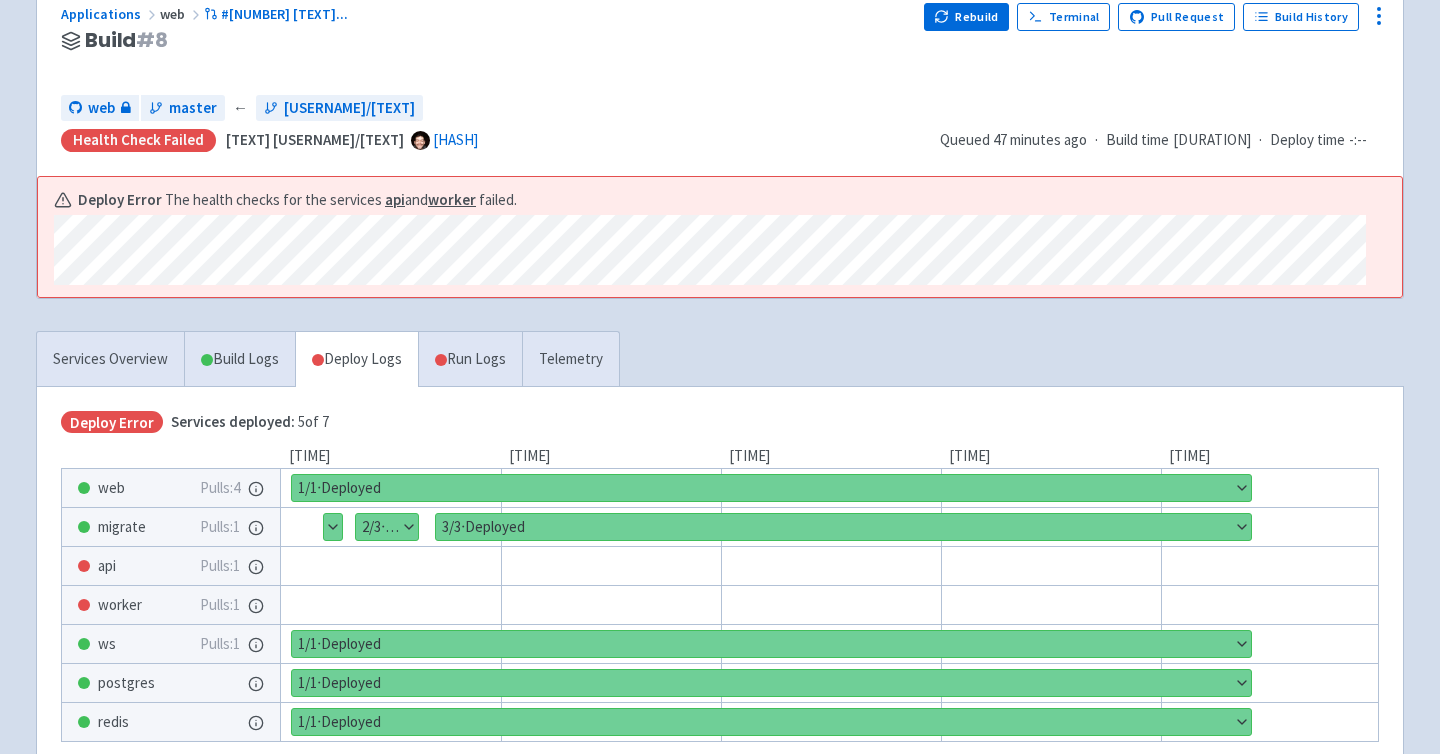 click on "Show details" at bounding box center (843, 527) 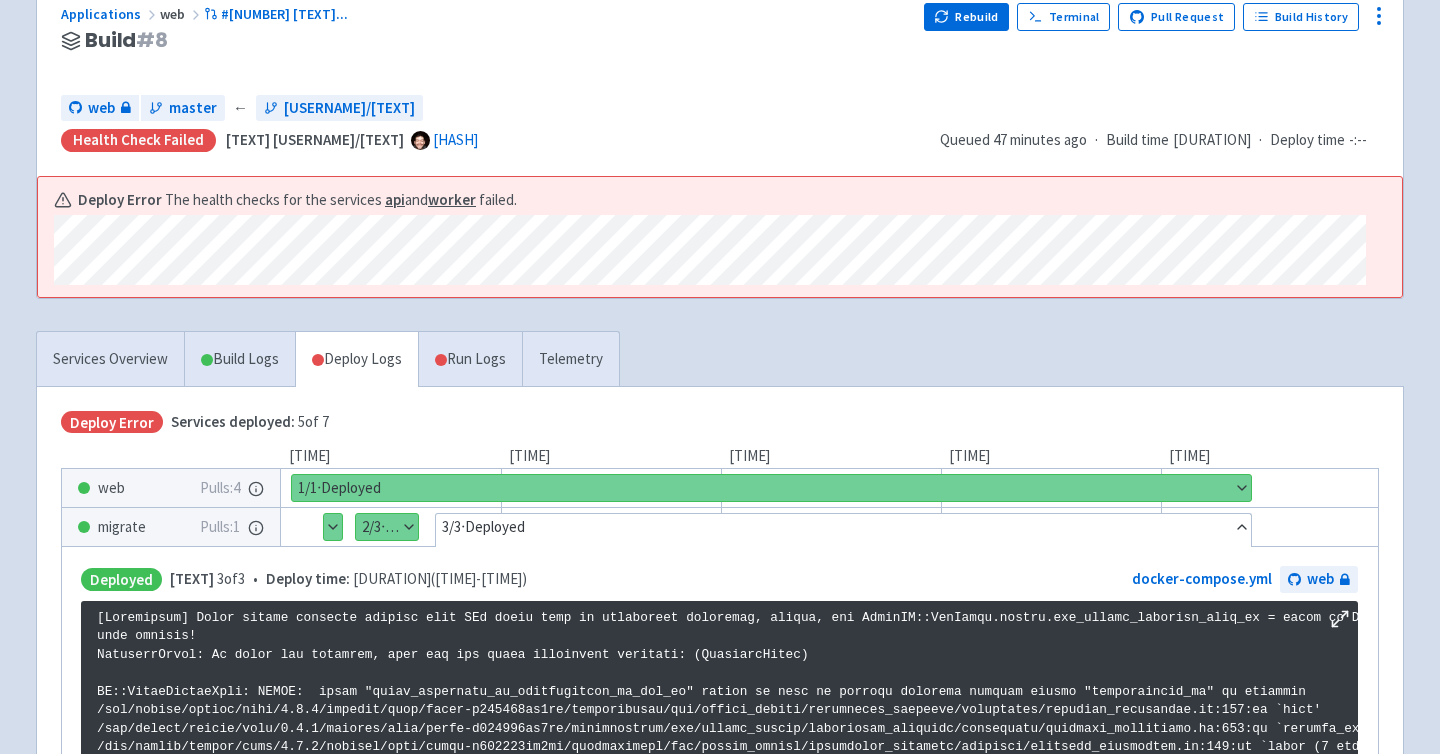 scroll, scrollTop: 3423, scrollLeft: 0, axis: vertical 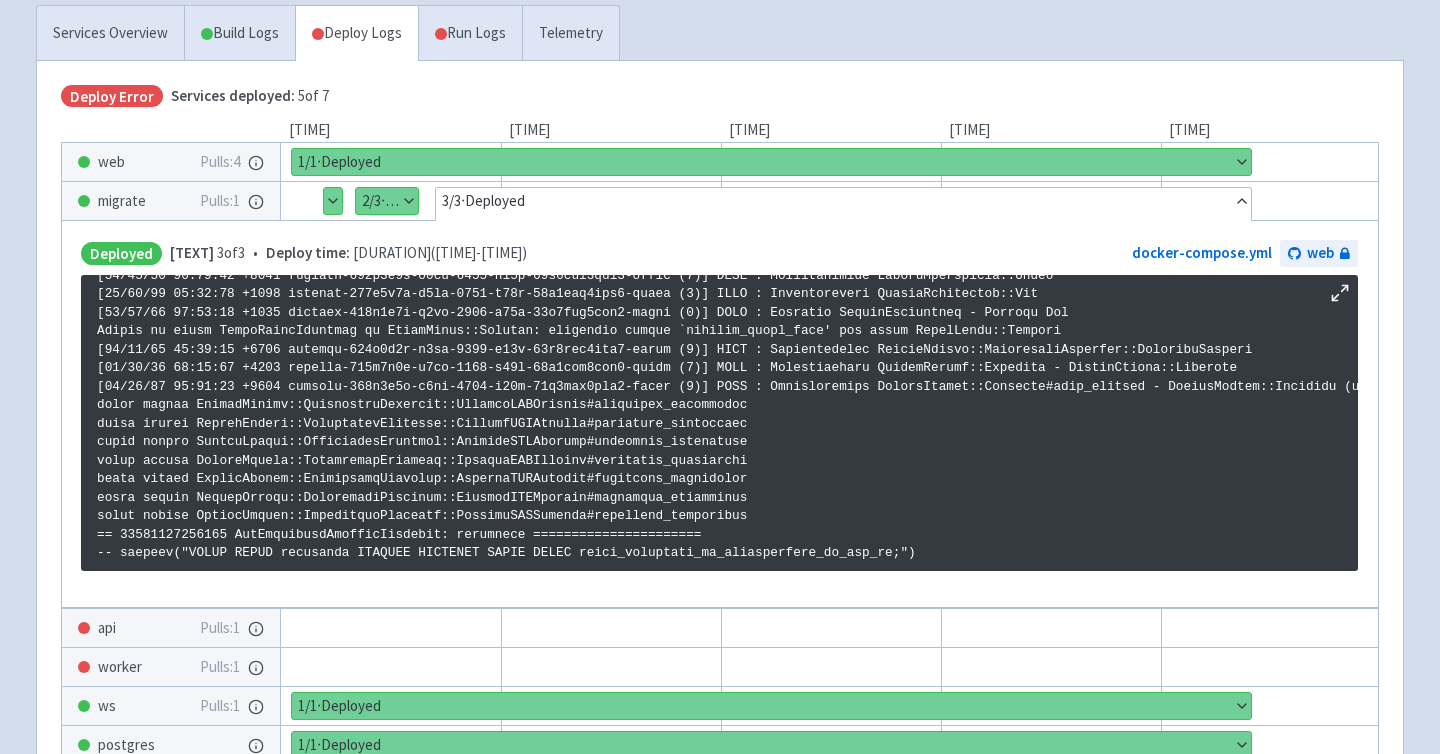 type 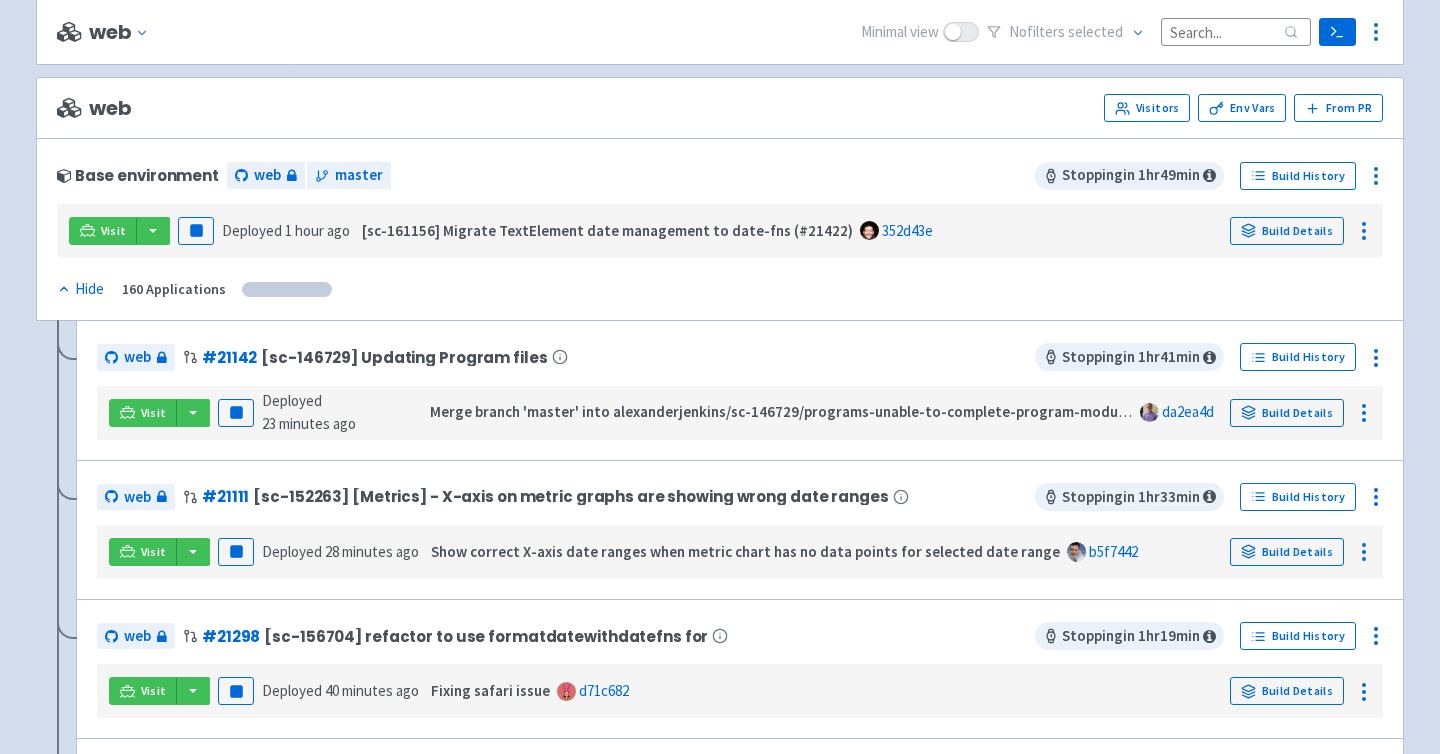 scroll, scrollTop: 0, scrollLeft: 0, axis: both 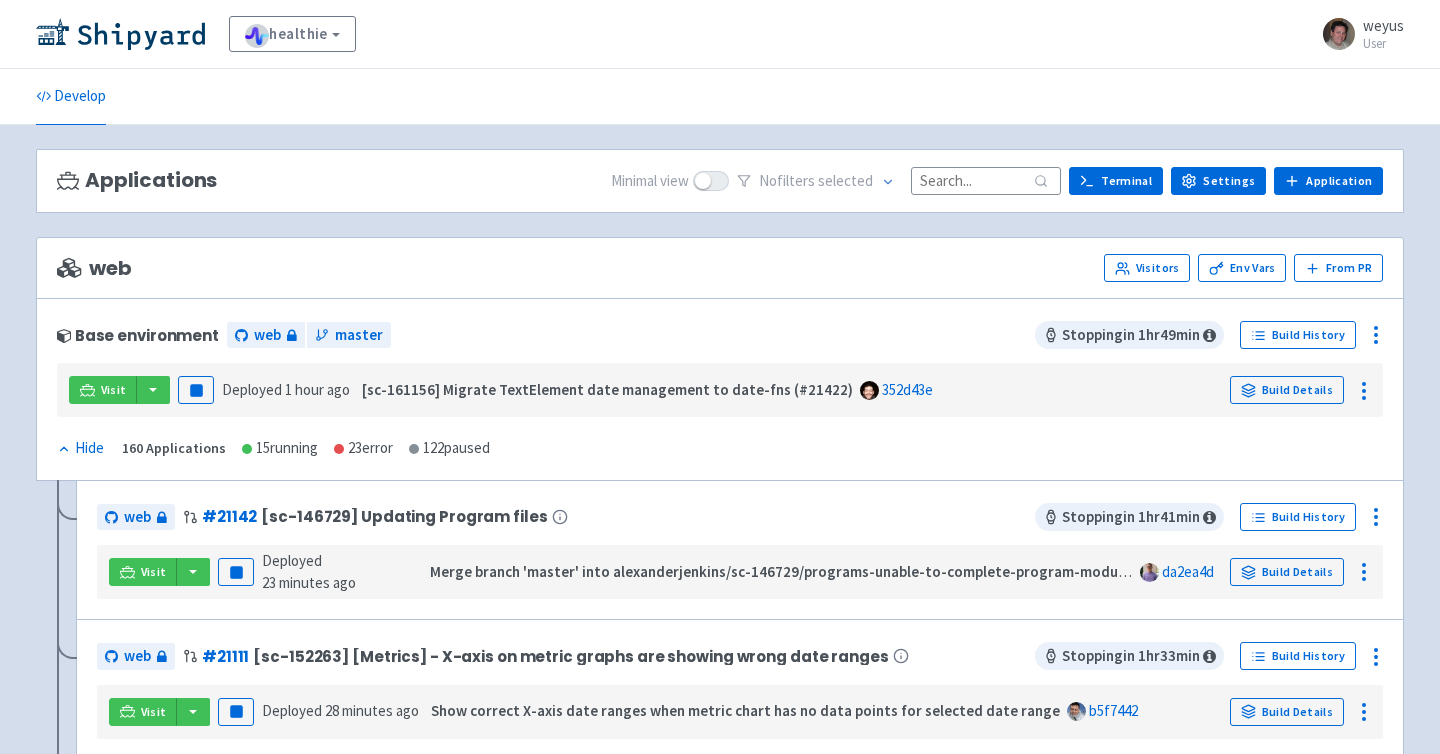 click at bounding box center (986, 180) 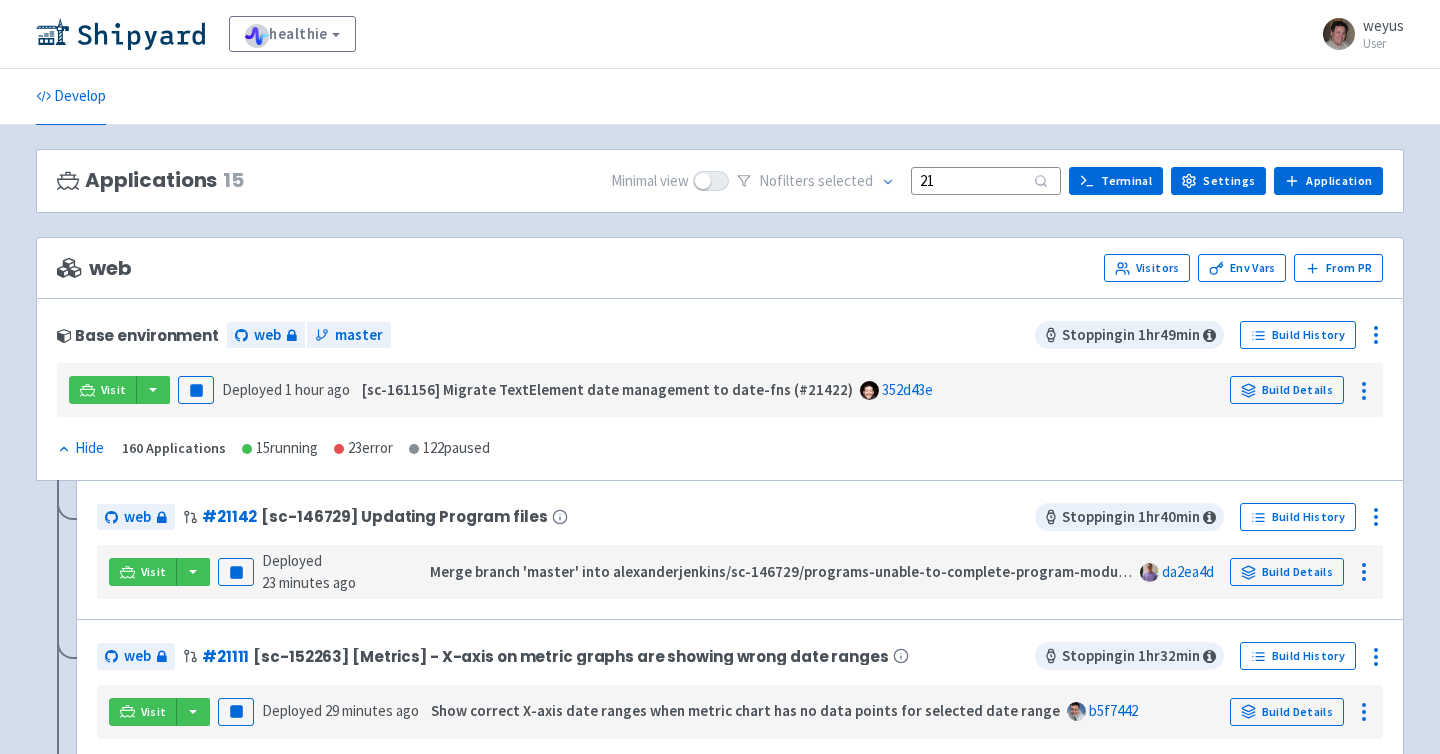 type on "2" 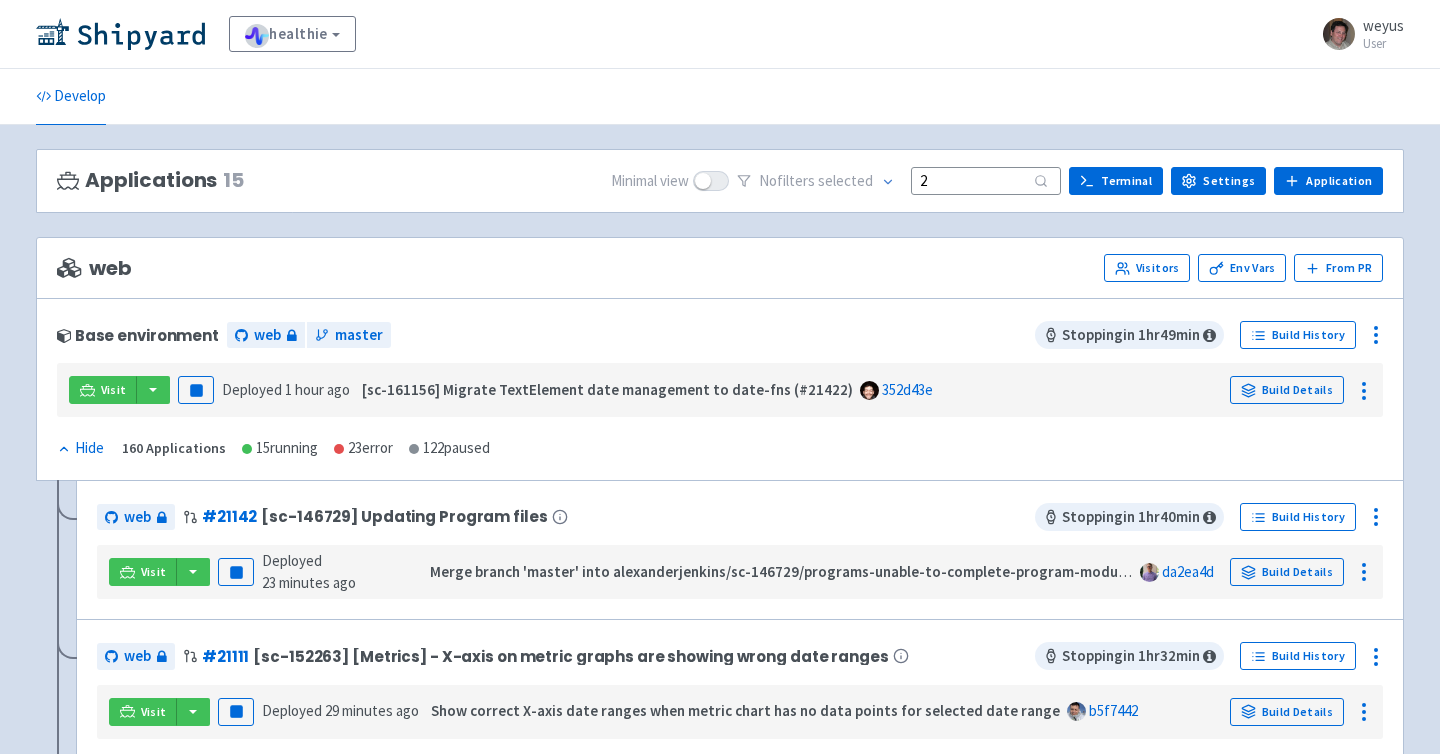type 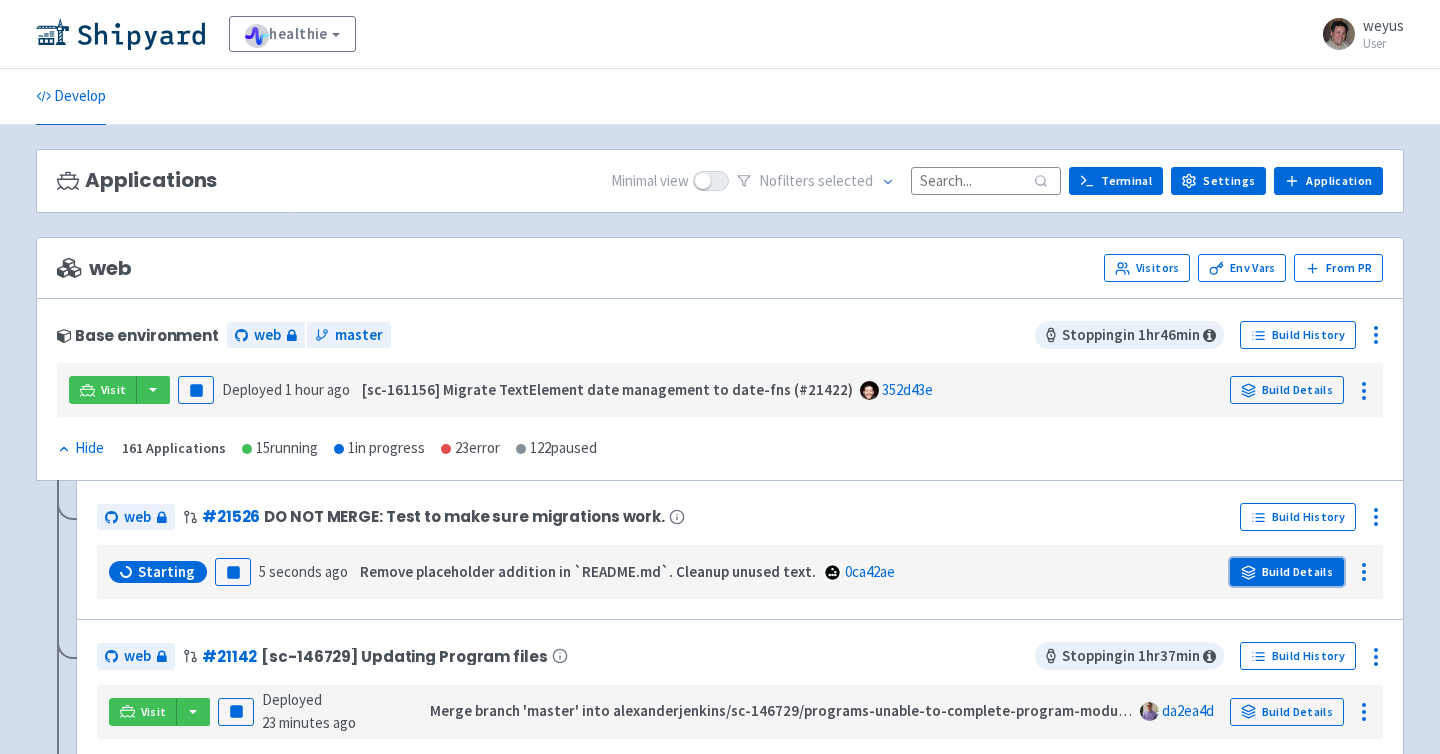 click on "Build Details" at bounding box center [1287, 572] 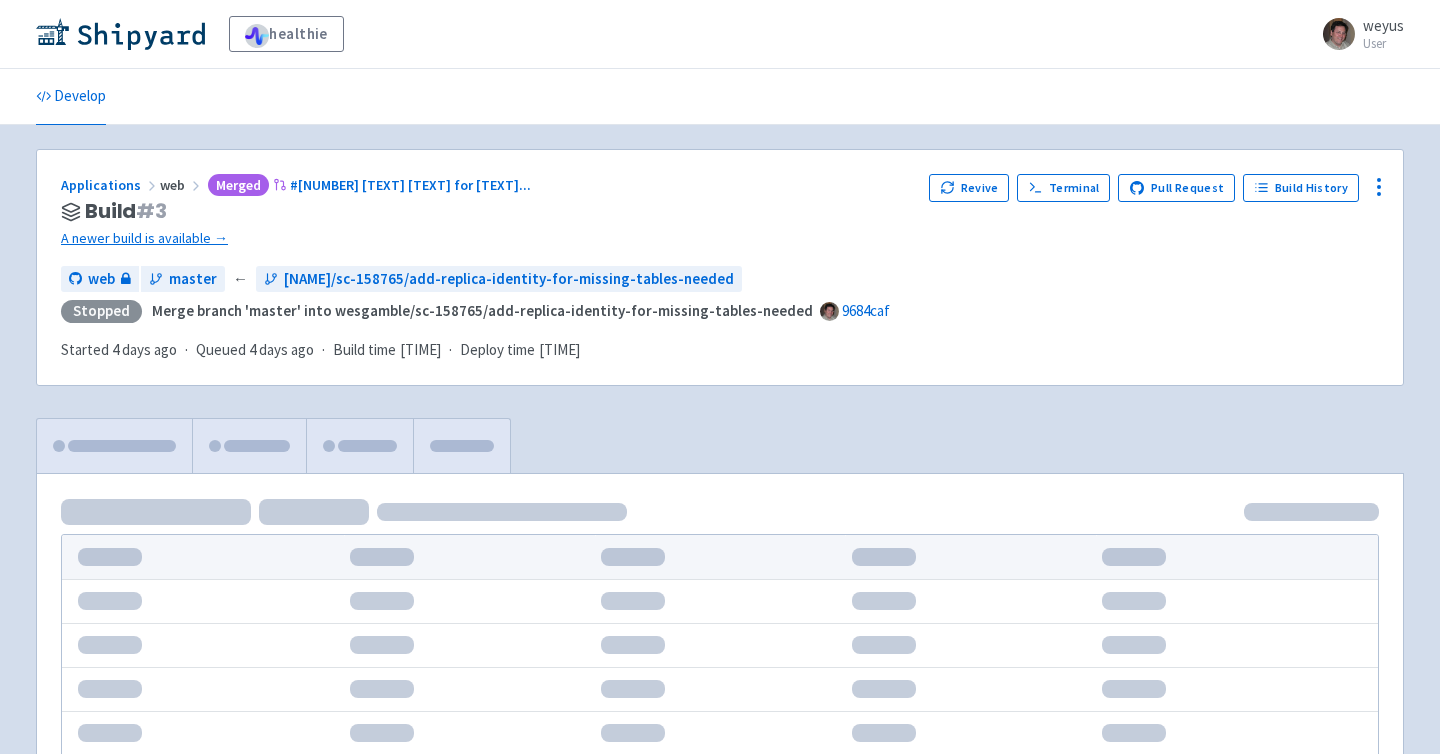 scroll, scrollTop: 0, scrollLeft: 0, axis: both 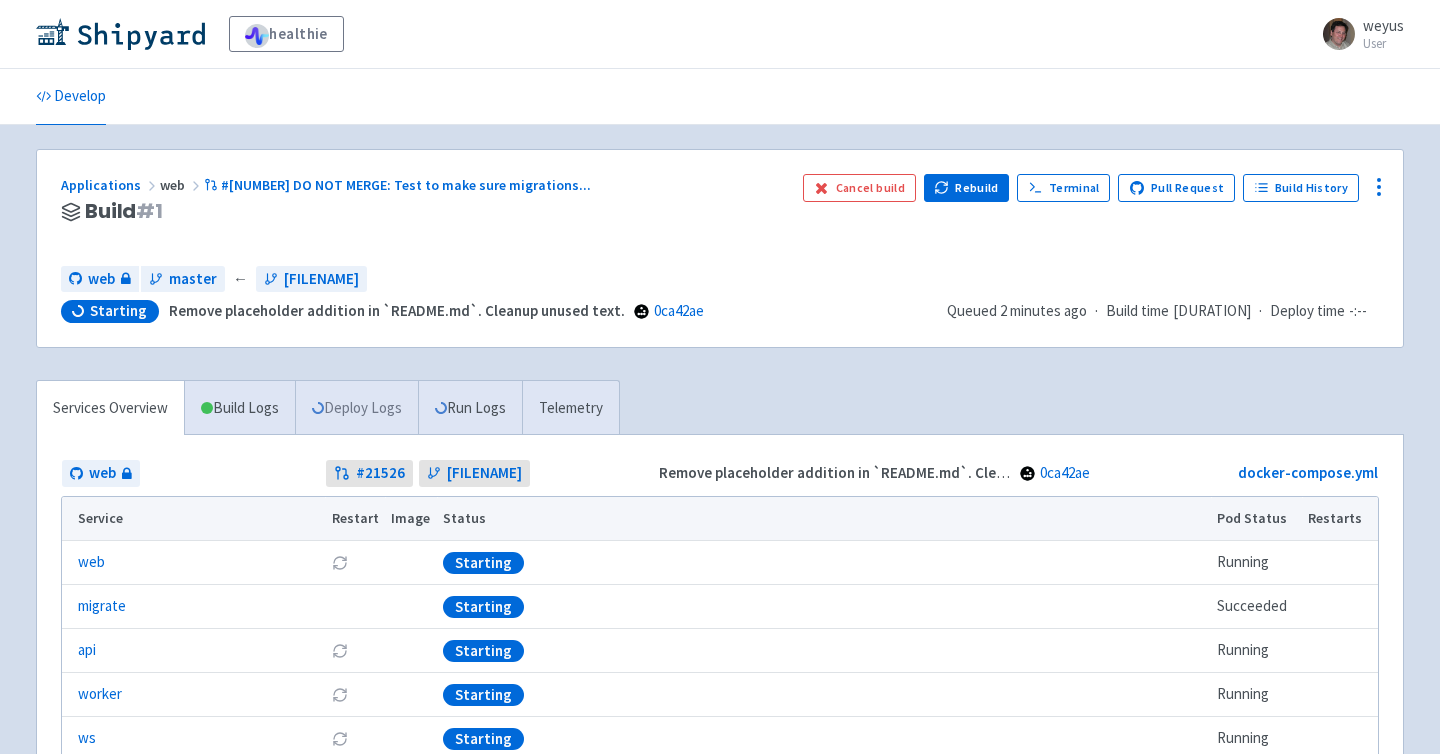 click on "Deploy Logs" at bounding box center (356, 408) 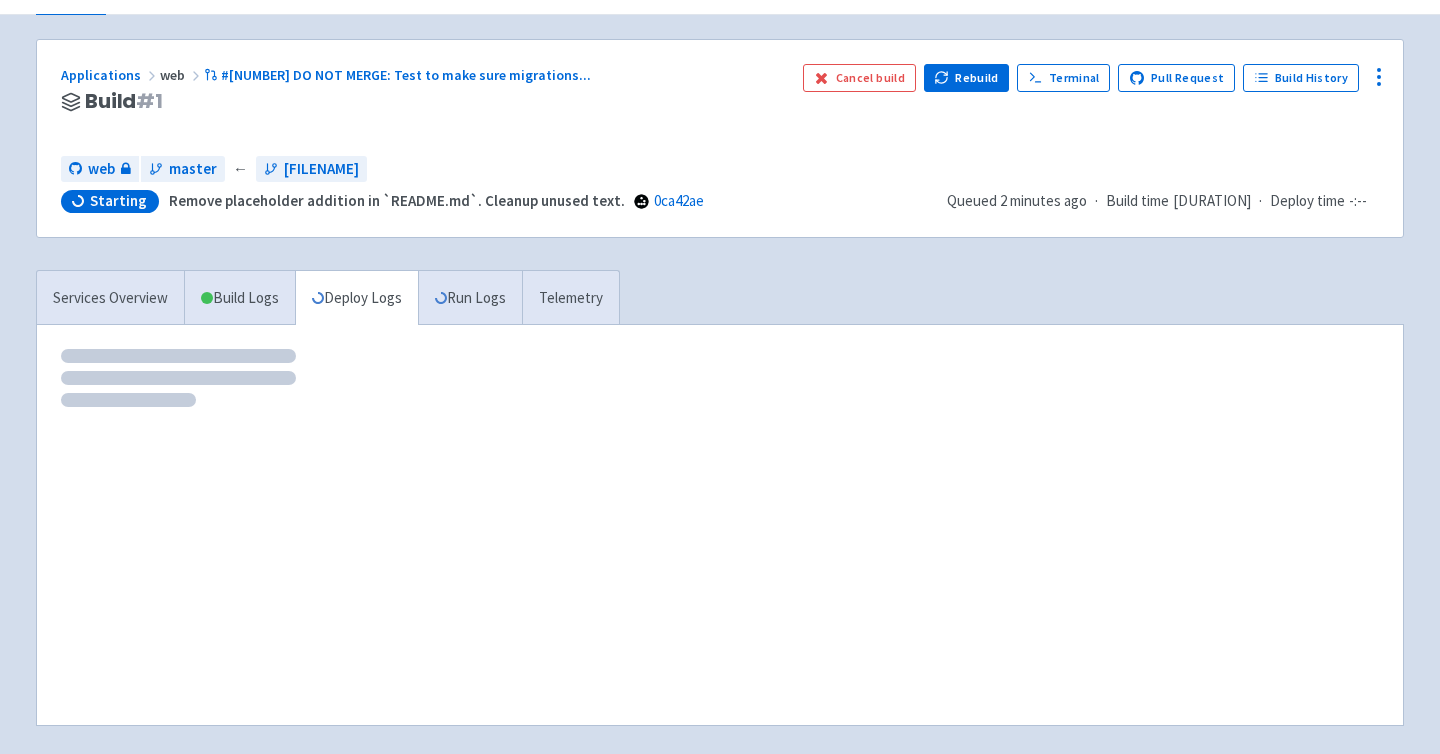 scroll, scrollTop: 129, scrollLeft: 0, axis: vertical 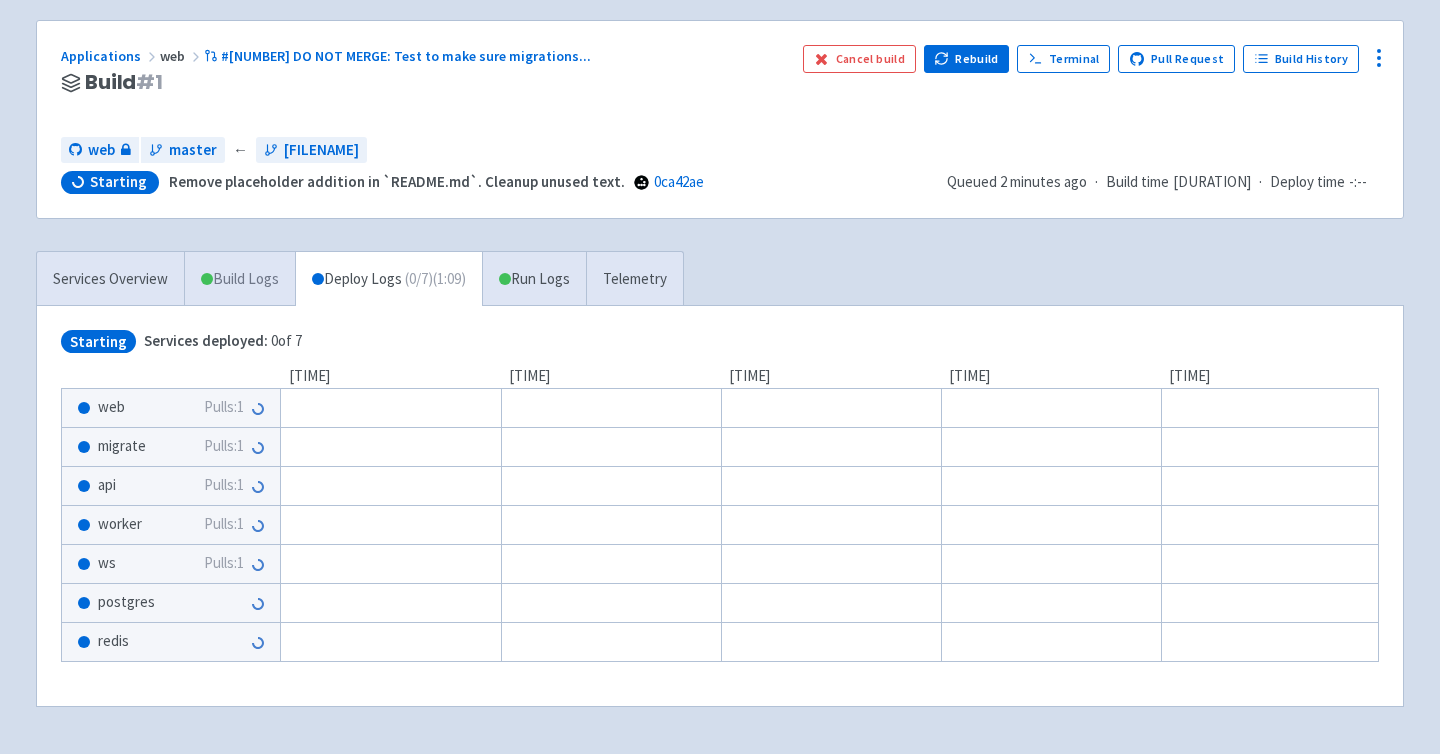 click on "Build Logs" at bounding box center (240, 279) 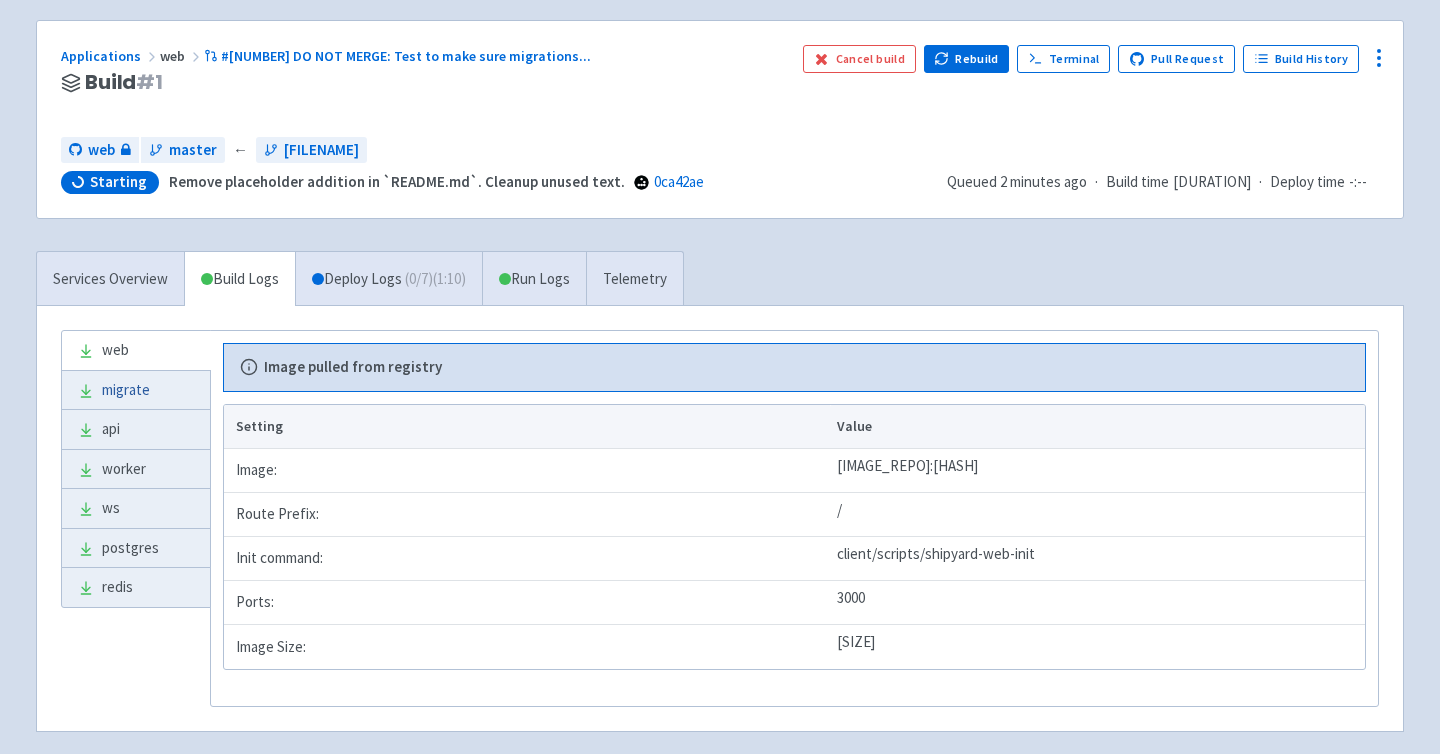 click on "migrate" at bounding box center (136, 390) 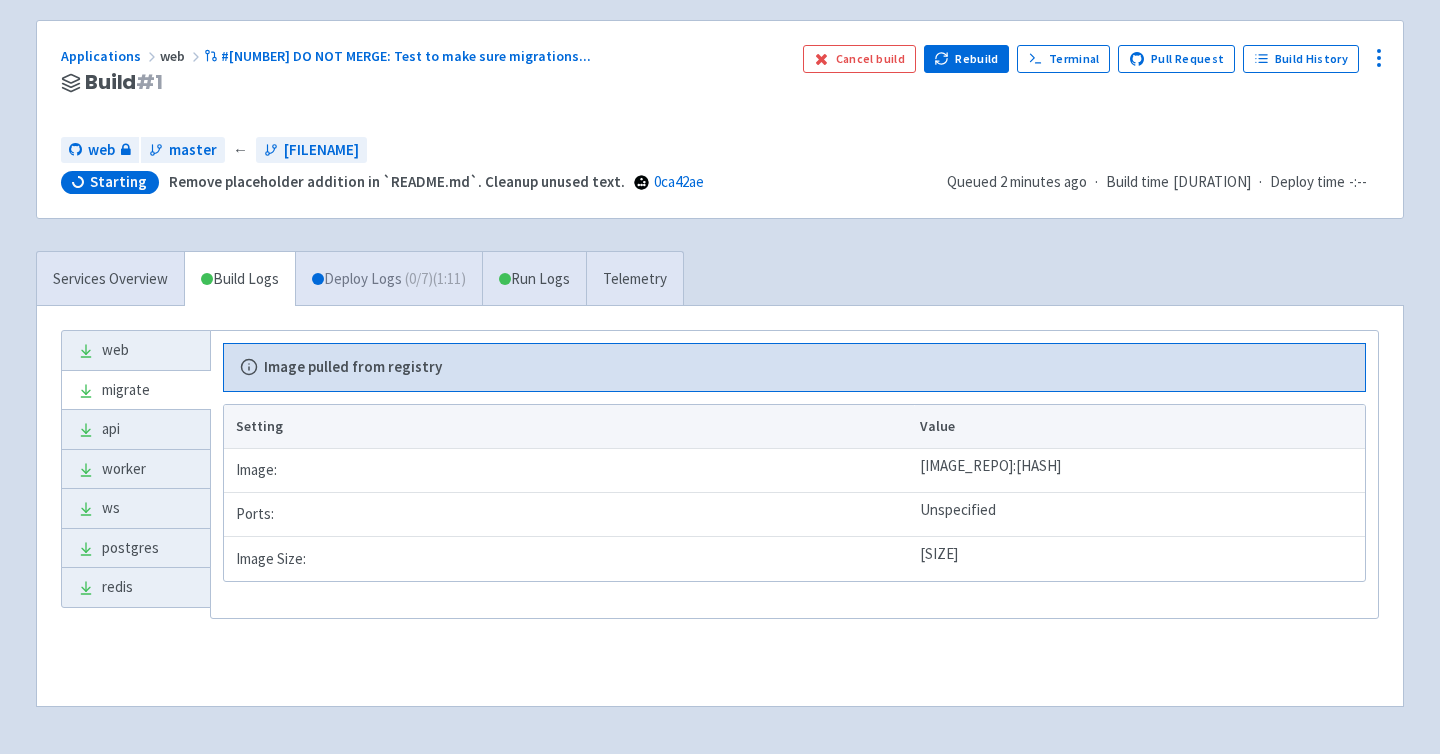 click on "Deploy Logs   ( 0 / 7 )  (1:11)" at bounding box center (388, 279) 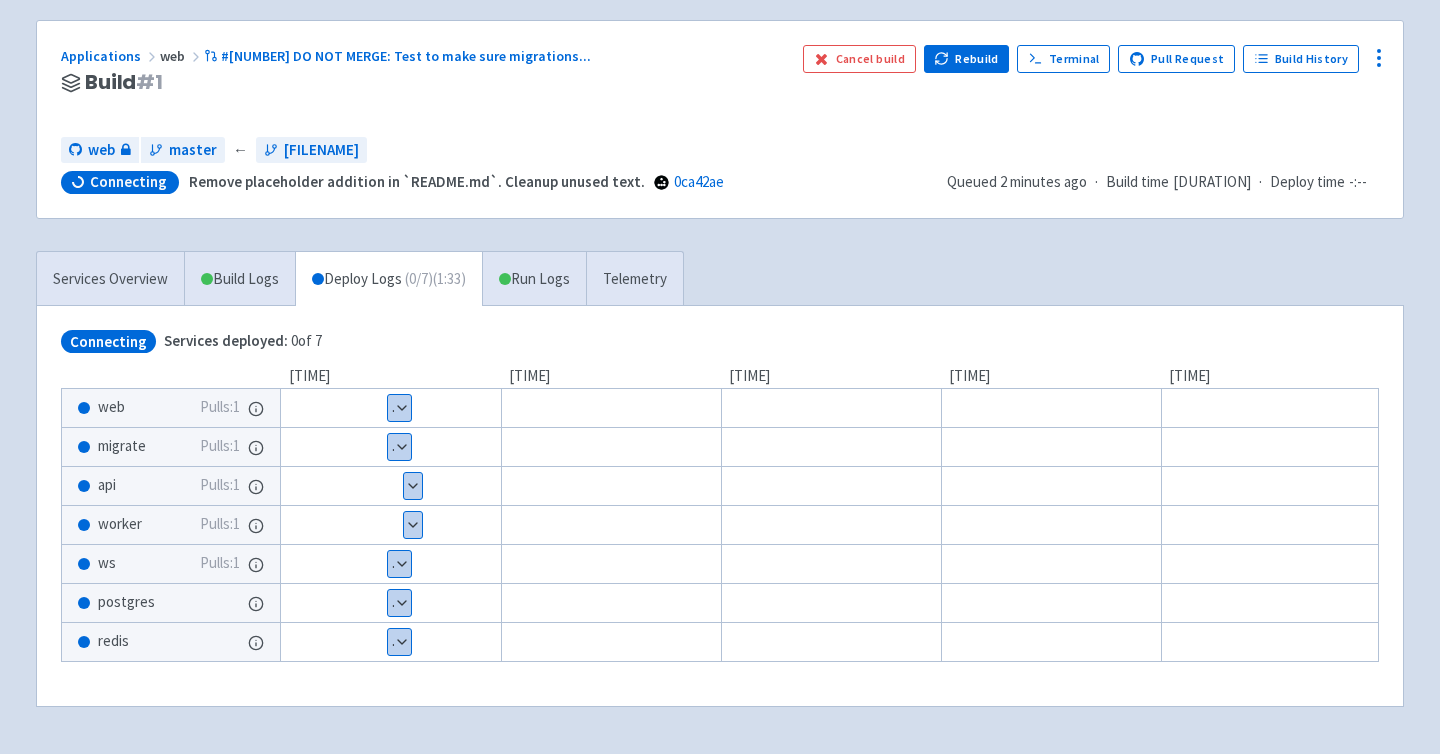 click on "Show details" at bounding box center [399, 447] 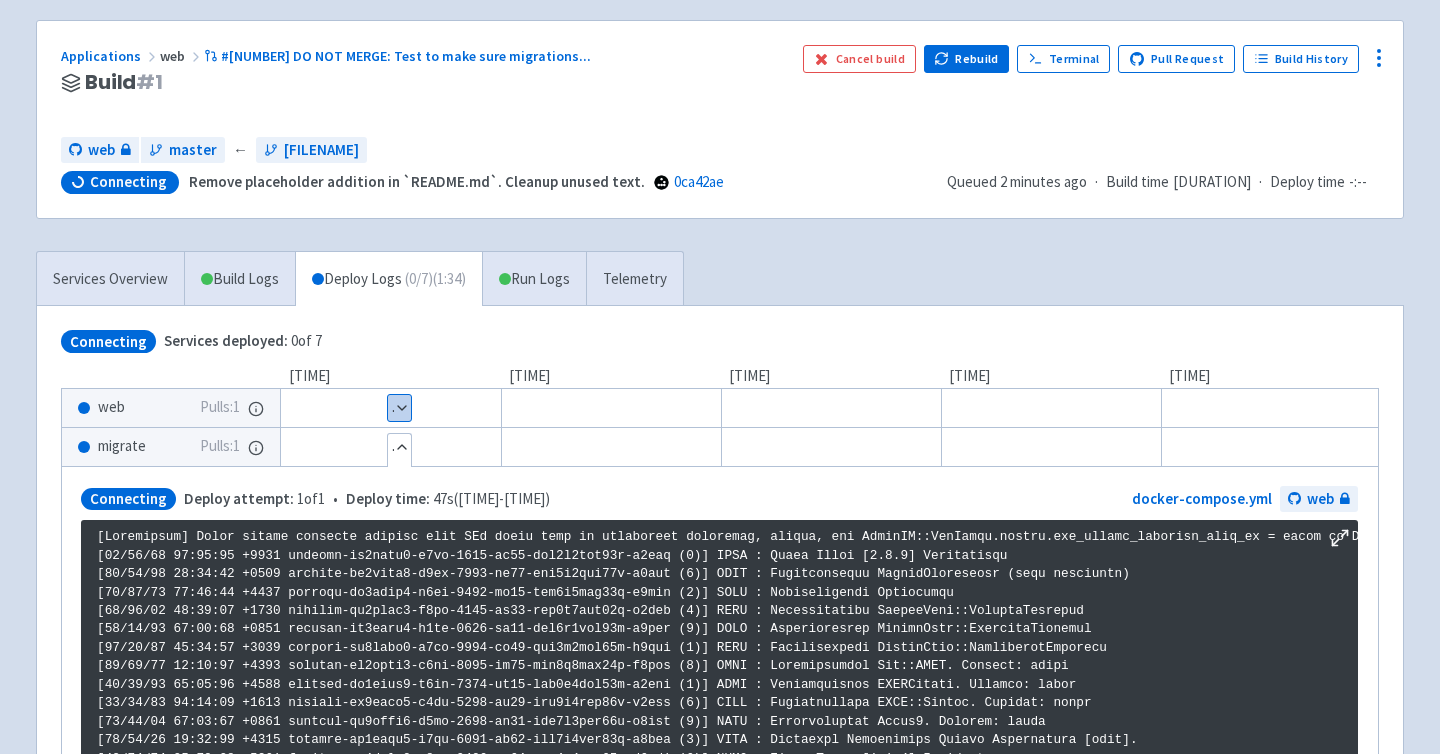scroll, scrollTop: 558, scrollLeft: 0, axis: vertical 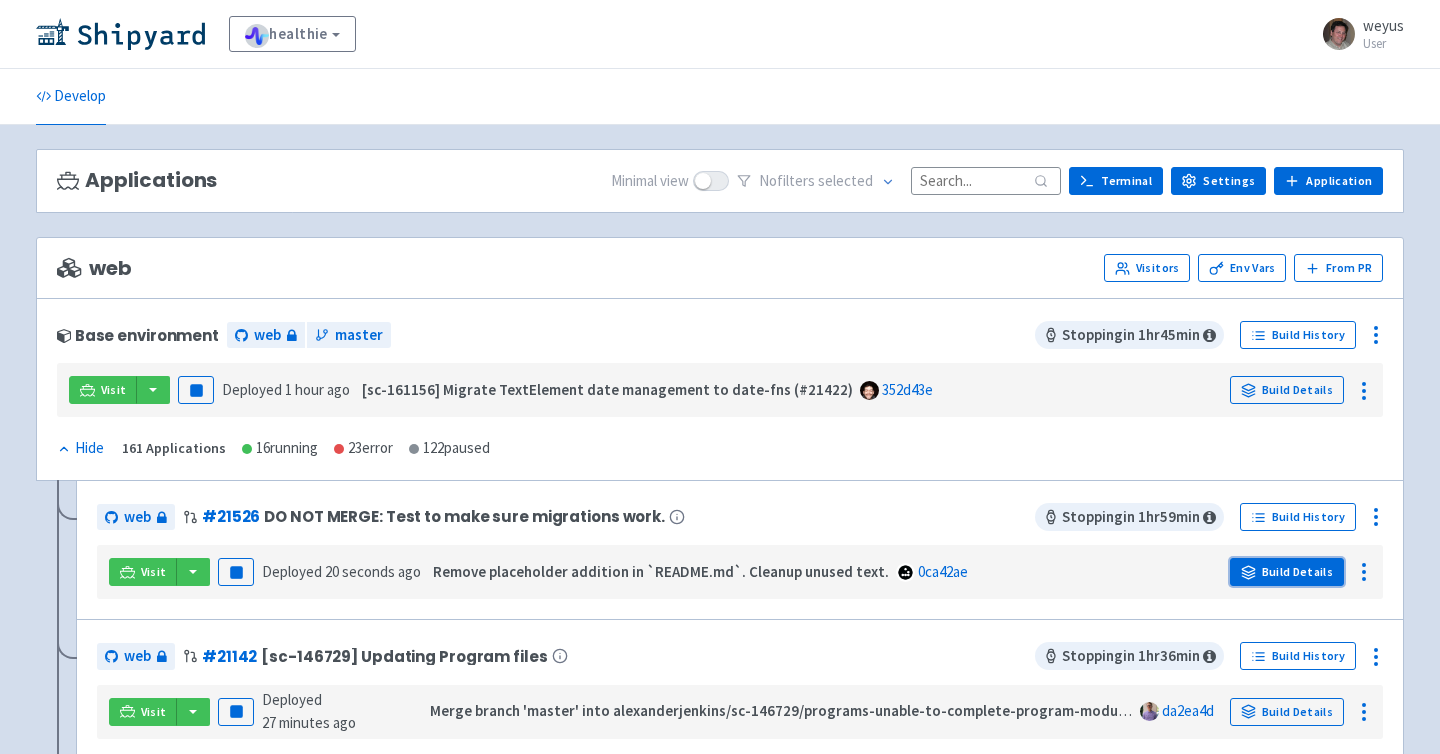 click on "Build Details" at bounding box center [1287, 572] 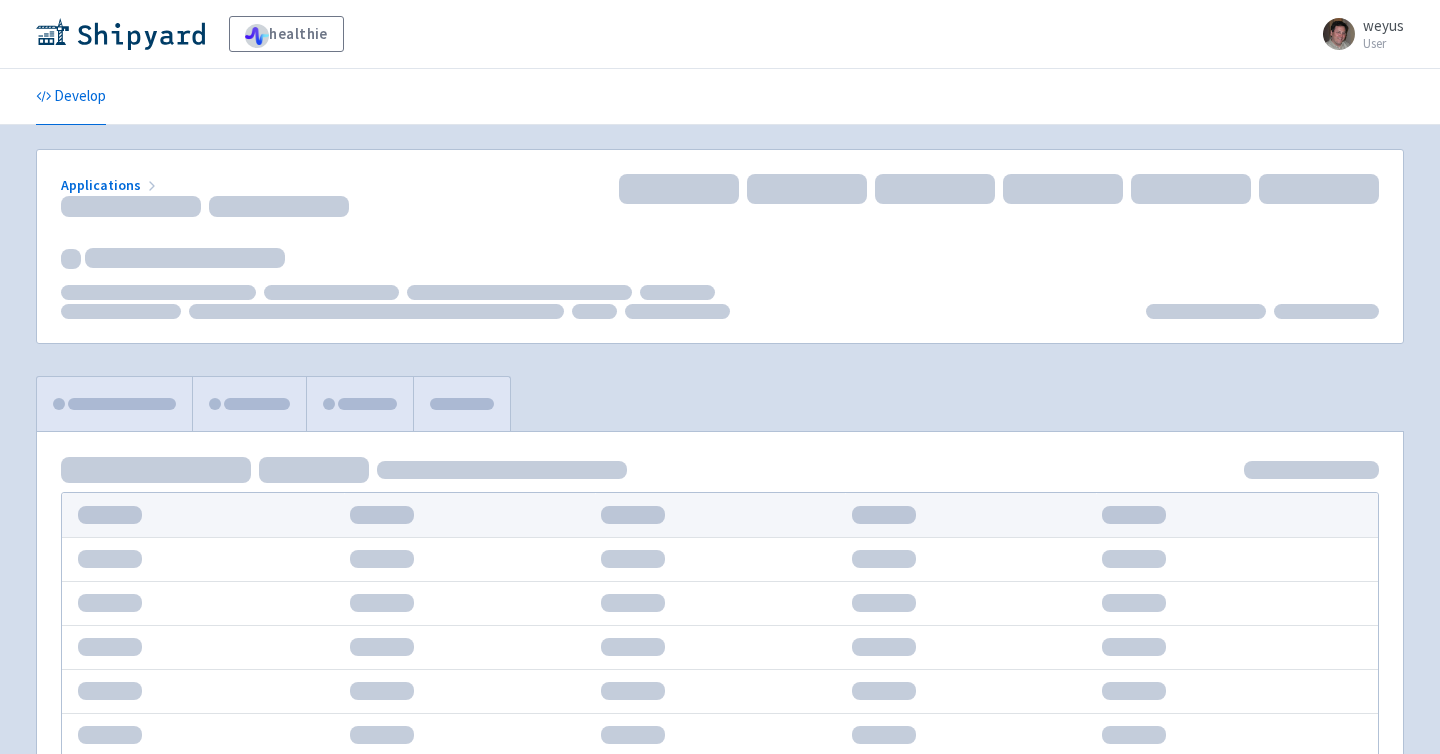 scroll, scrollTop: 0, scrollLeft: 0, axis: both 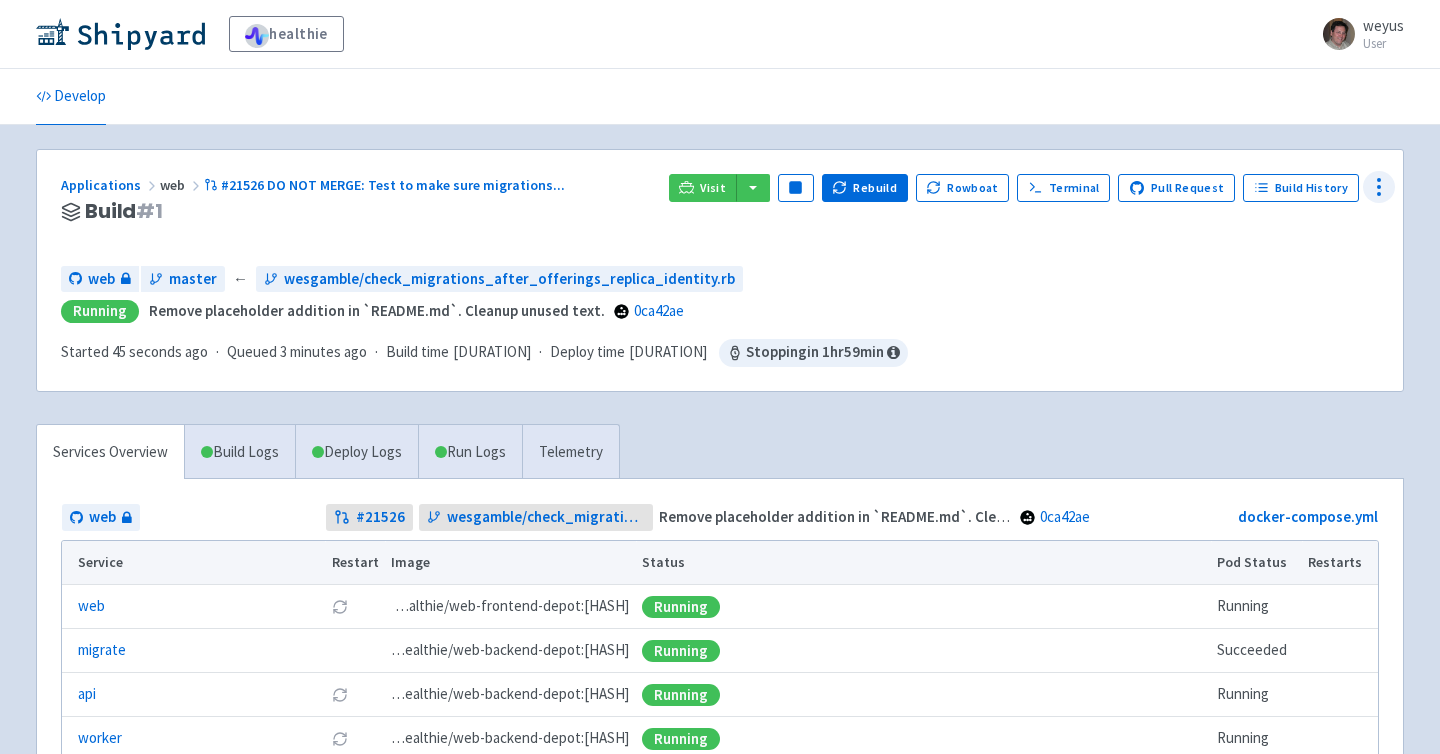 click 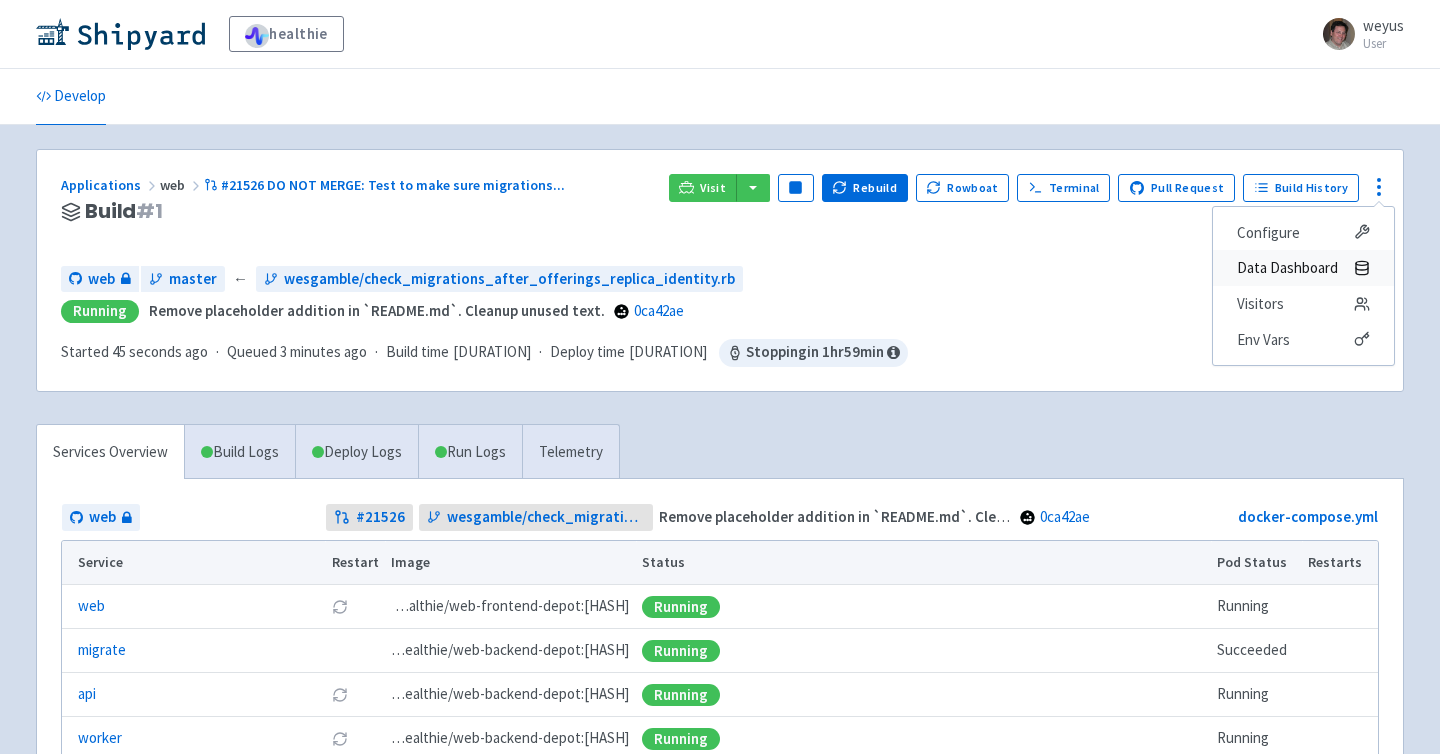 click on "Data Dashboard" at bounding box center [1287, 268] 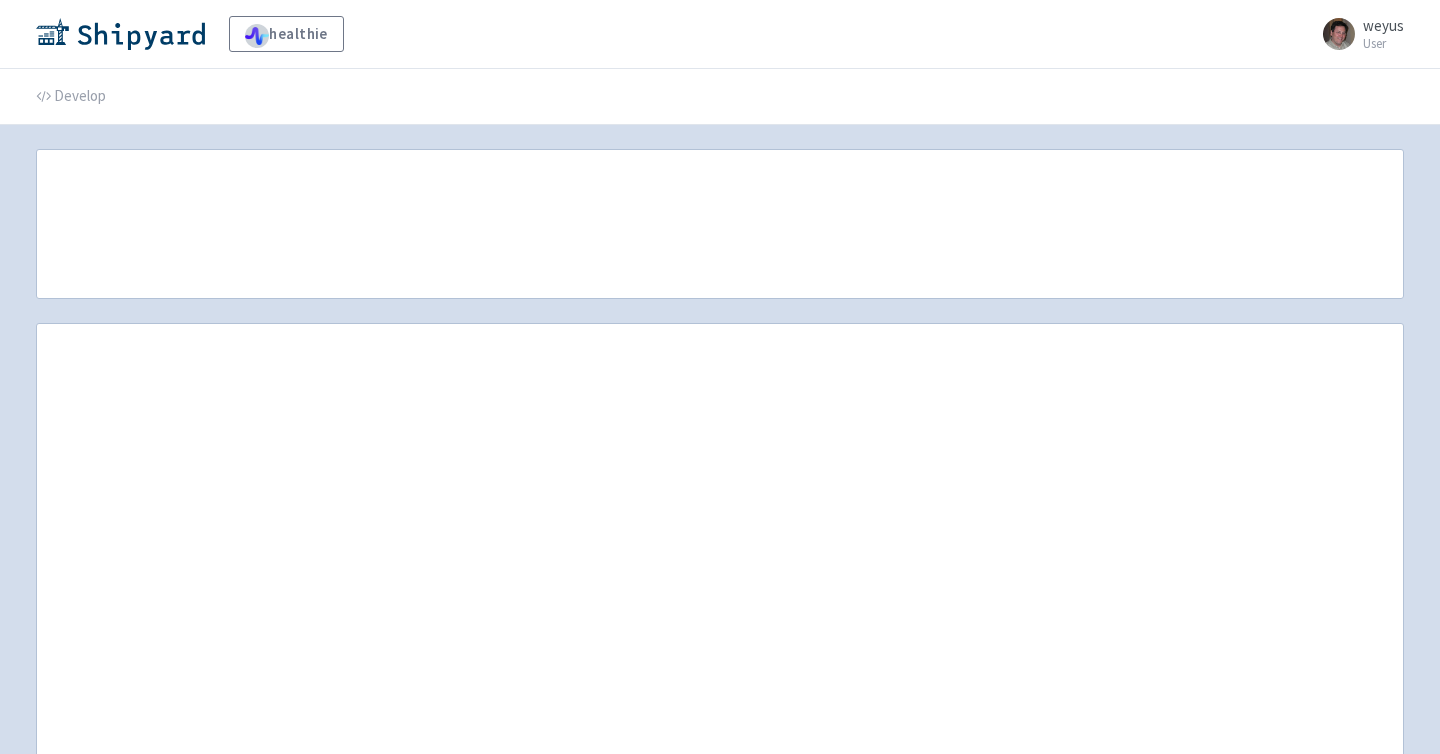scroll, scrollTop: 0, scrollLeft: 0, axis: both 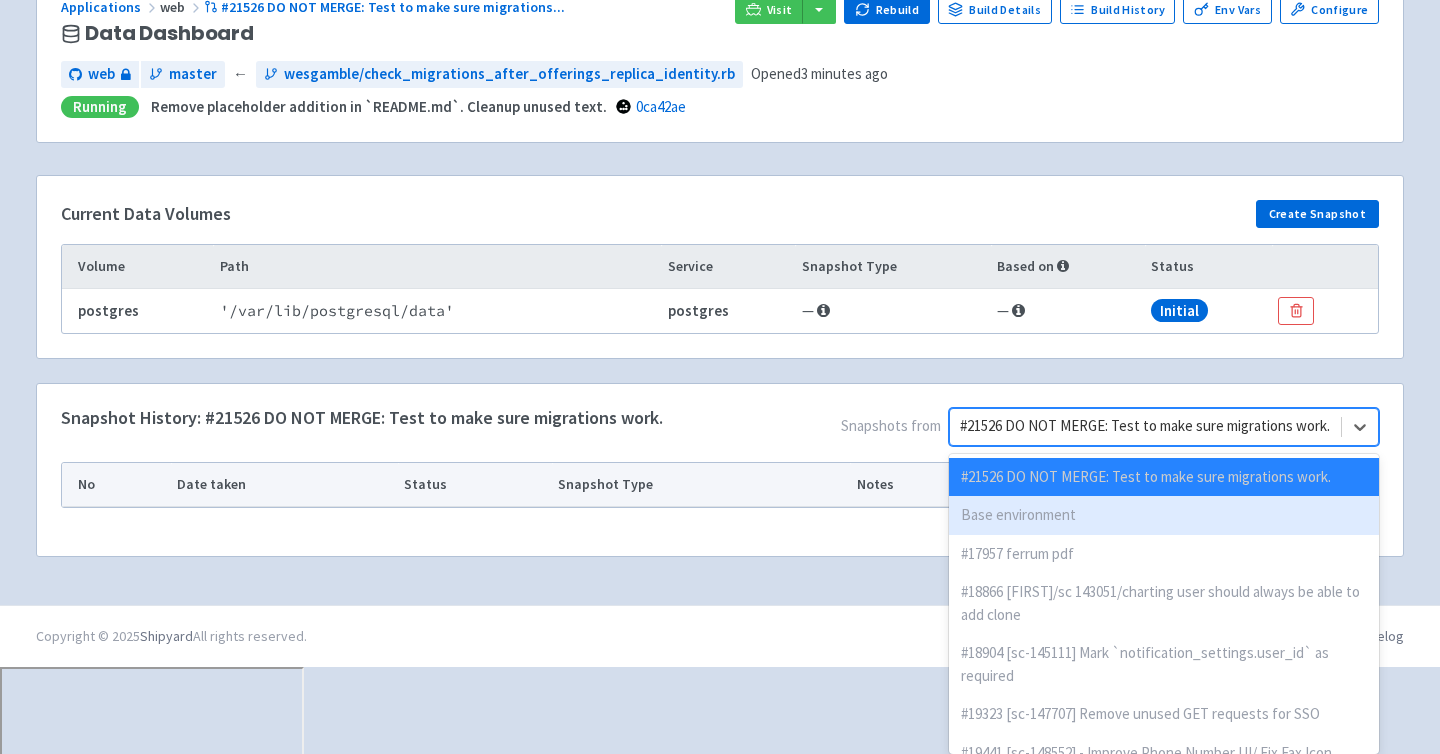 click on "option Base environment focused, 2 of 161. 161 results available. Use Up and Down to choose options, press Enter to select the currently focused option, press Escape to exit the menu, press Tab to select the option and exit the menu. #21526 DO NOT MERGE: Test to make sure migrations work. #21526 DO NOT MERGE: Test to make sure migrations work. Base environment #17957 ferrum pdf #18866 Twymer/sc 143051/charting user should always be able to add clone #18904 [sc-145111] Mark `notification_settings.user_id` as required #19323 [sc-147707] Remove unused GET requests for SSO #19441 [sc-148552] - Improve Phone Number UI/ Fix Fax Icon Header #19066 [sc-140517] Update delete request modal checkbox label and add Mixpanel tracking #19384 [sc-146479] Fix task reminders for providers and improve task reminder handling #19560 126378/rebased auto select provider #19370 [sc-129676] Fix Fullscript practitioner popup not closing after selection #19577 [sc-148786] AR Aging Report feature #19712 [sc-128645] Test a hypothesis" at bounding box center (1164, 427) 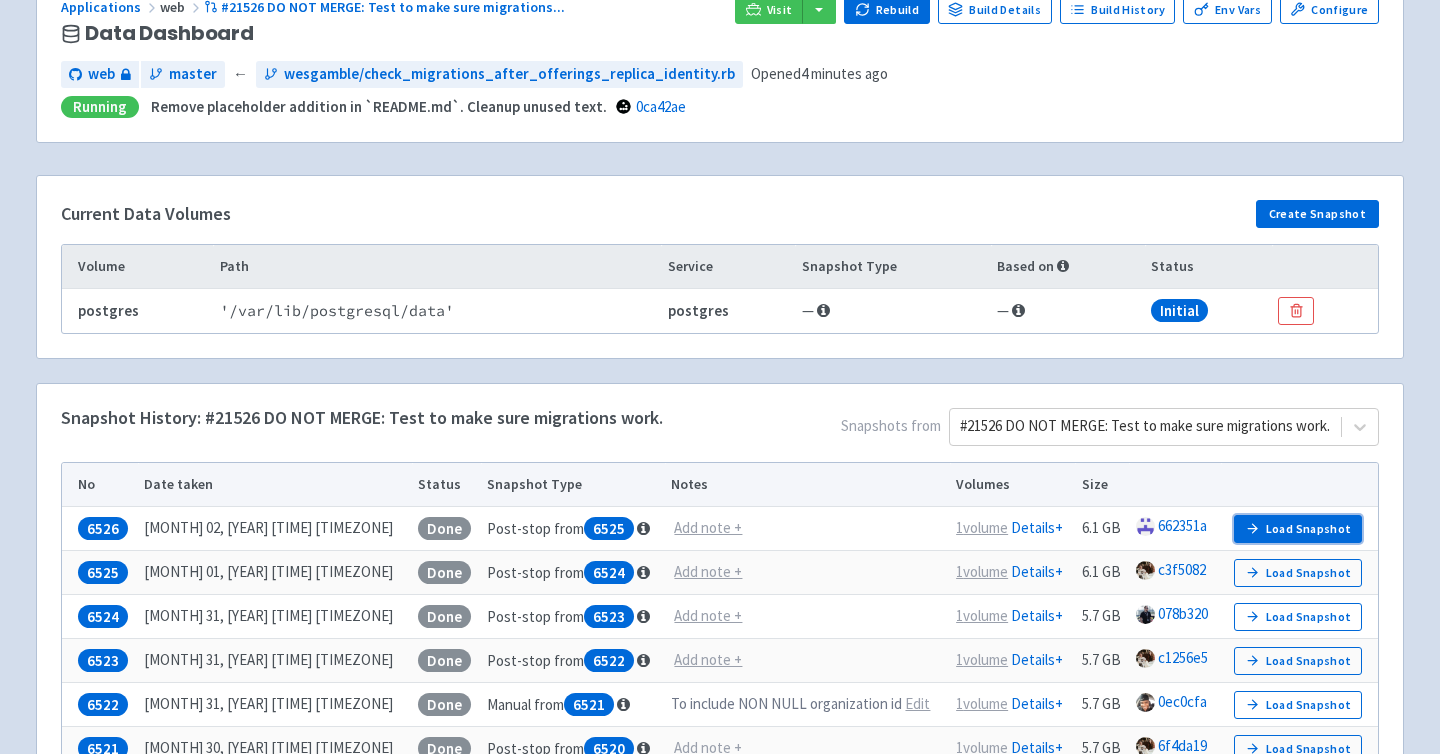 click on "Load Snapshot" at bounding box center [1298, 529] 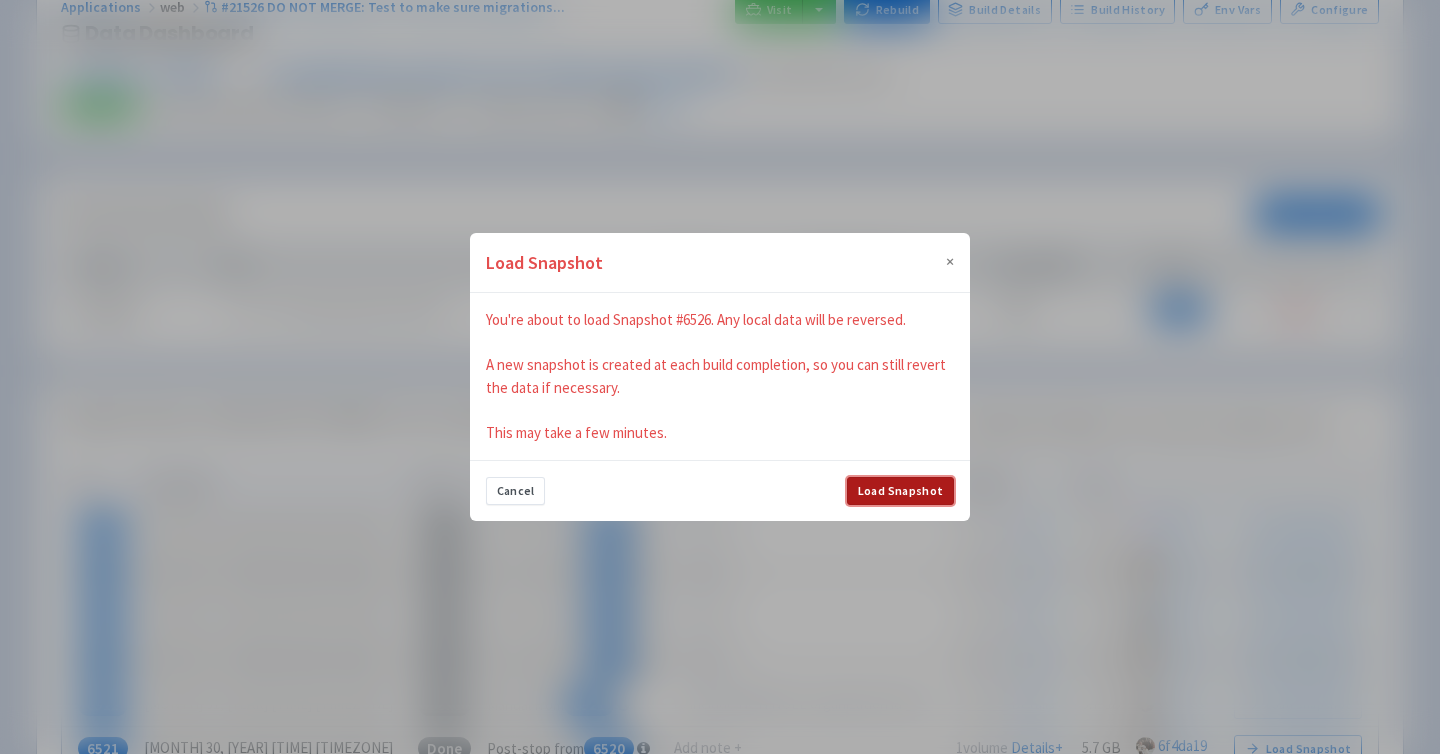 click on "Load Snapshot" at bounding box center [900, 491] 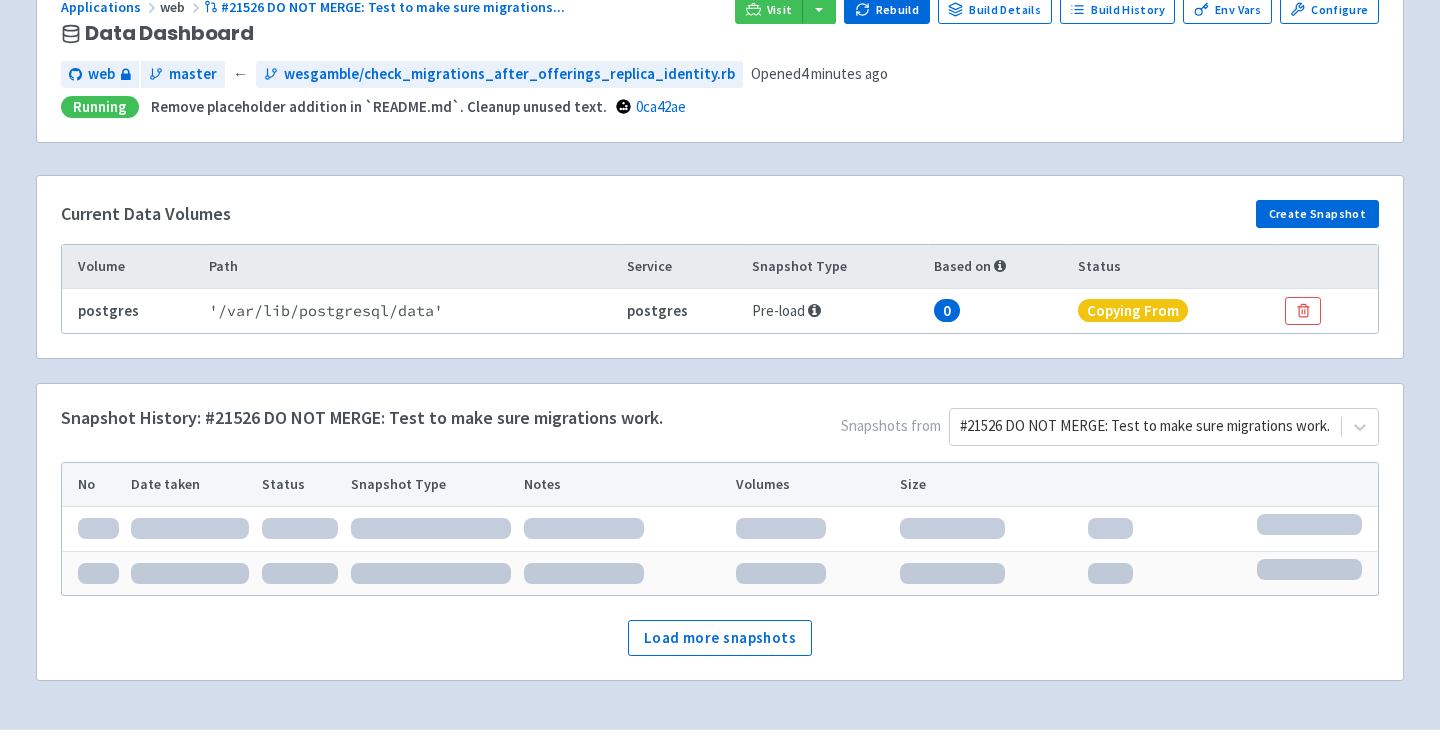 scroll, scrollTop: 135, scrollLeft: 0, axis: vertical 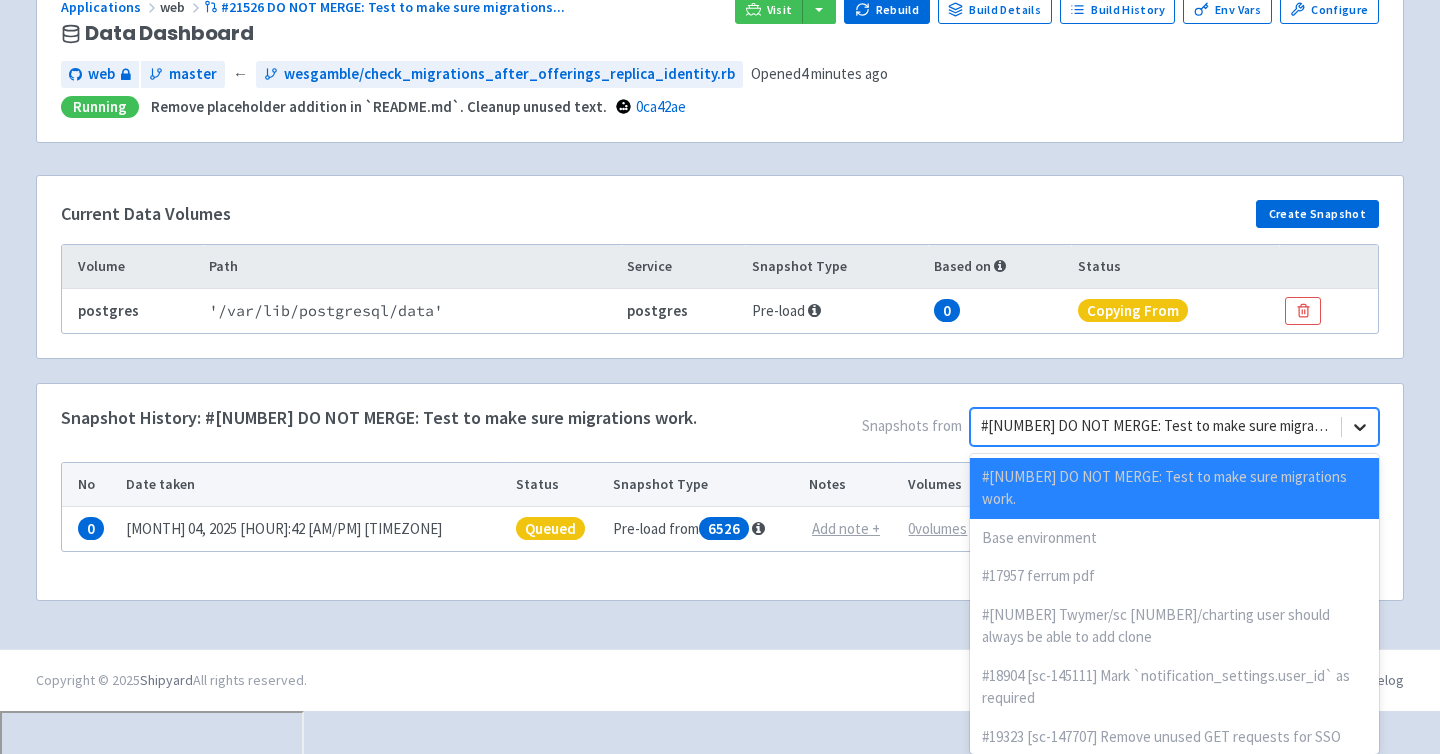 click on "option #21526 DO NOT MERGE: Test to make sure migrations work. selected disabled, 1 of 161. 161 results available. Use Up and Down to choose options, press Escape to exit the menu, press Tab to select the option and exit the menu. #21526 DO NOT MERGE: Test to make sure migrations work. #21526 DO NOT MERGE: Test to make sure migrations work. Base environment #17957 ferrum pdf #18866 Twymer/sc 143051/charting user should always be able to add clone #18904 [sc-145111] Mark `notification_settings.user_id` as required #19323 [sc-147707] Remove unused GET requests for SSO #19441 [sc-148552] - Improve Phone Number UI/ Fix Fax Icon Header #19066 [sc-140517] Update delete request modal checkbox label and add Mixpanel tracking #19384 [sc-146479] Fix task reminders for providers and improve task reminder handling #19560 126378/rebased auto select provider #19370 [sc-129676] Fix Fullscript practitioner popup not closing after selection #19577 [sc-148786] AR Aging Report feature #19712 [sc-128645] Test a hypothesis" at bounding box center (1174, 427) 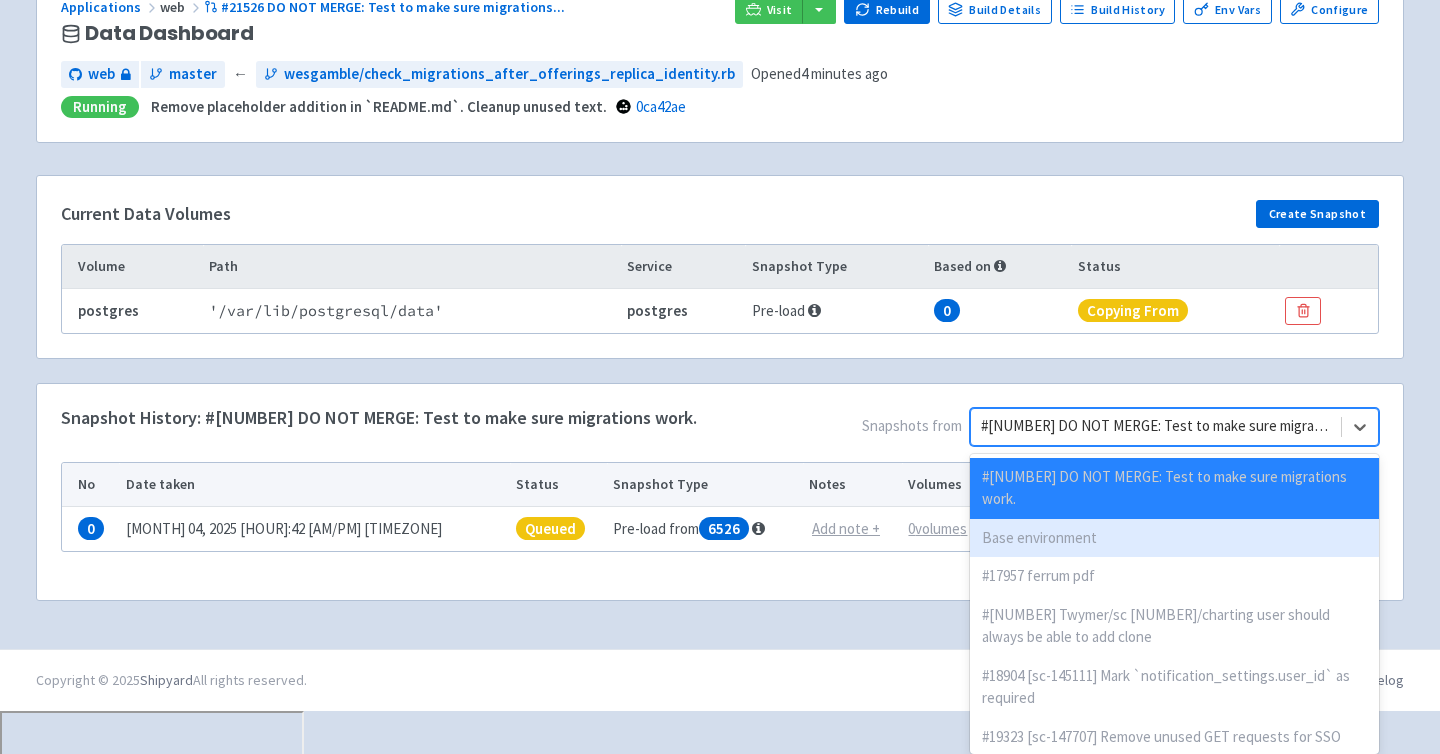 click on "Base environment" at bounding box center [1174, 538] 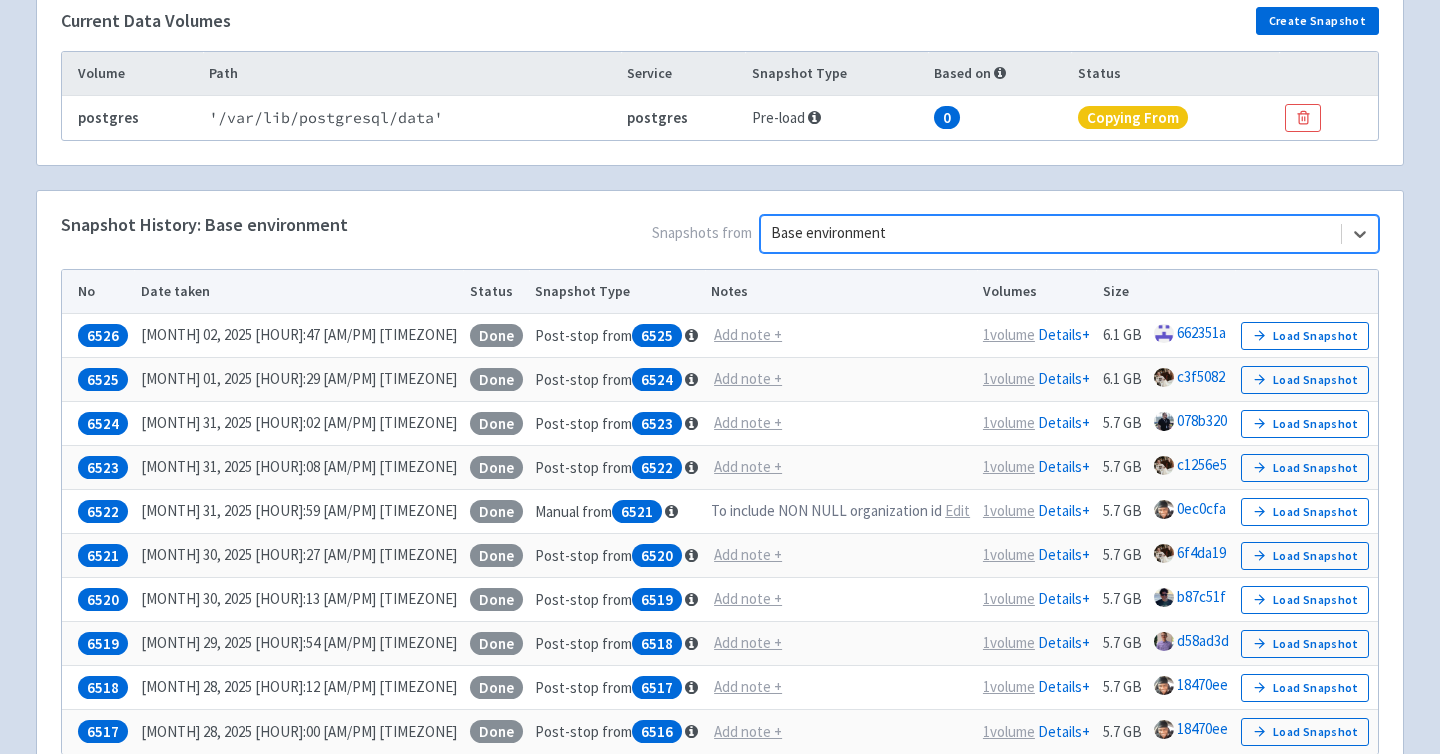 scroll, scrollTop: 567, scrollLeft: 0, axis: vertical 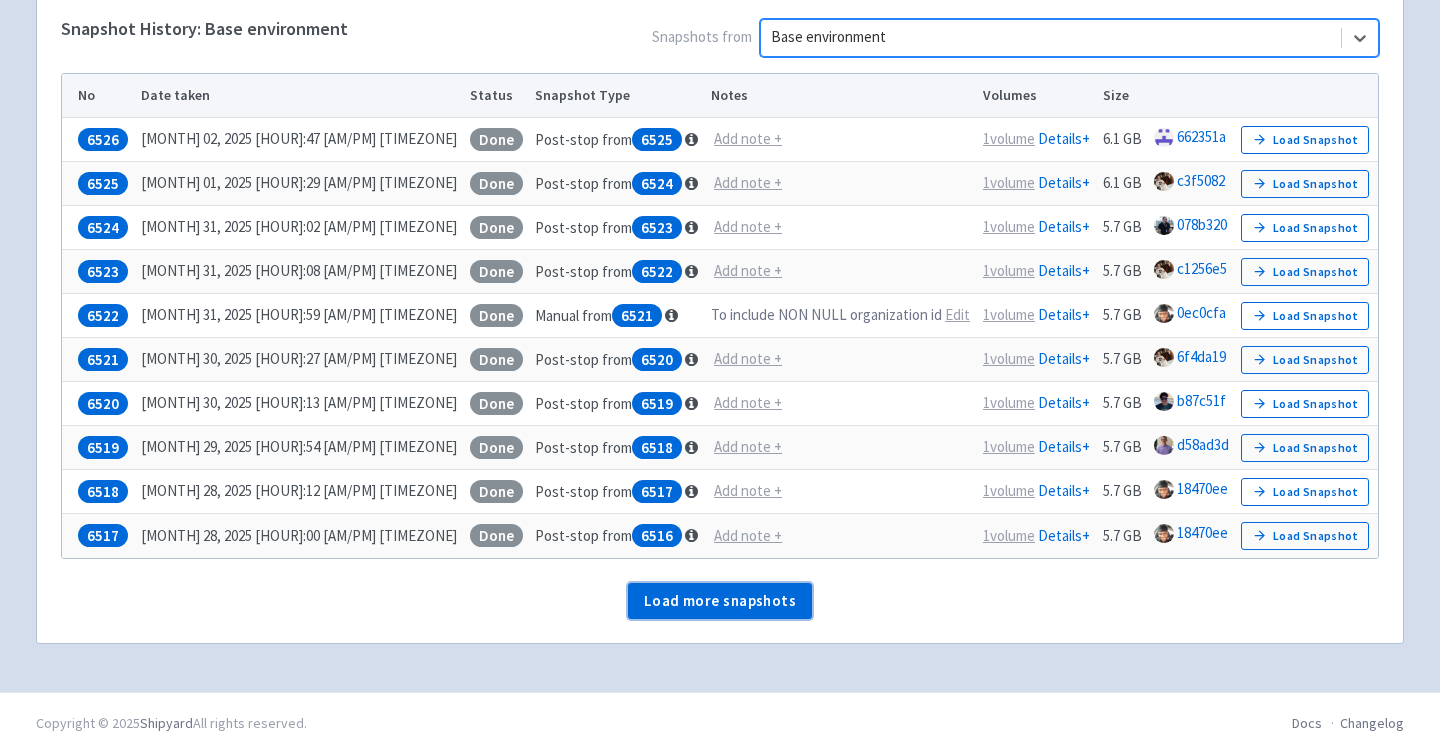 click on "Load more snapshots" at bounding box center (720, 601) 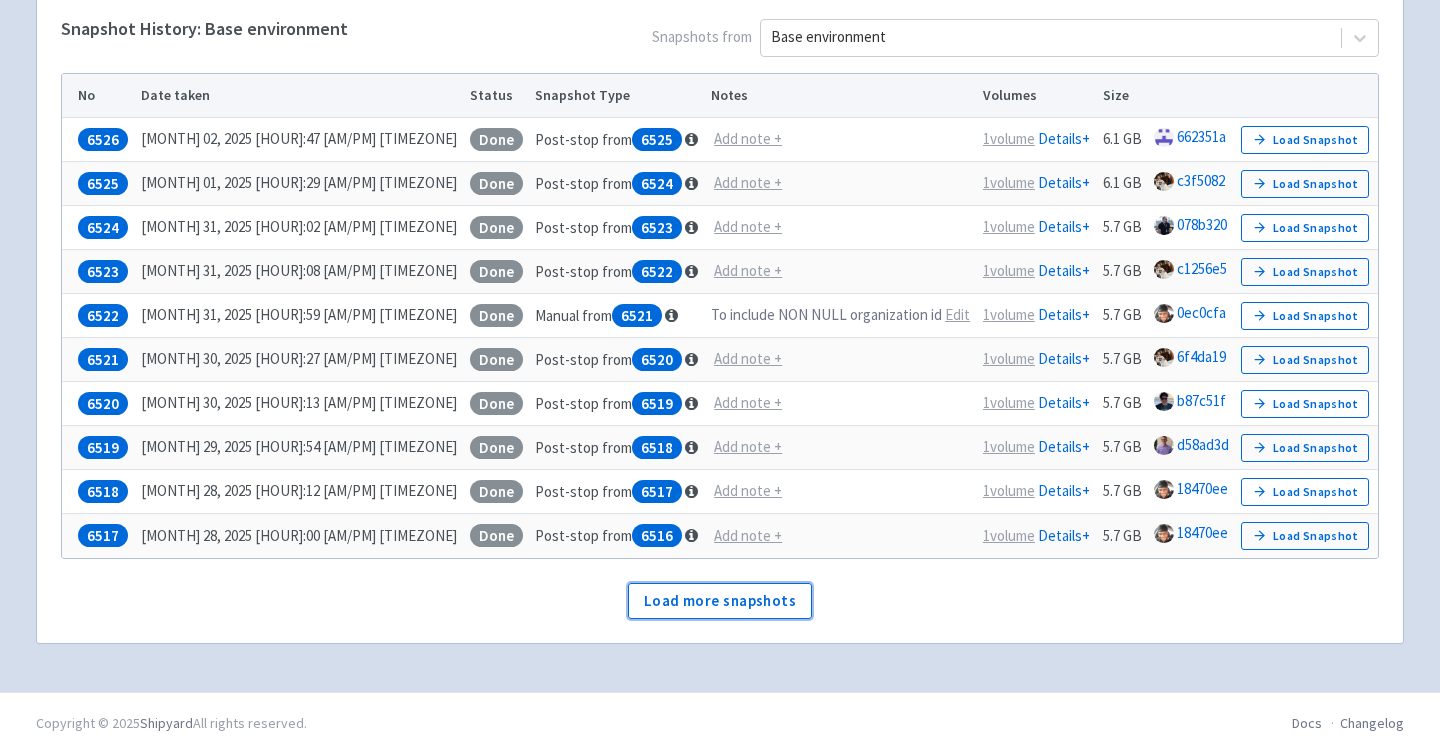 type 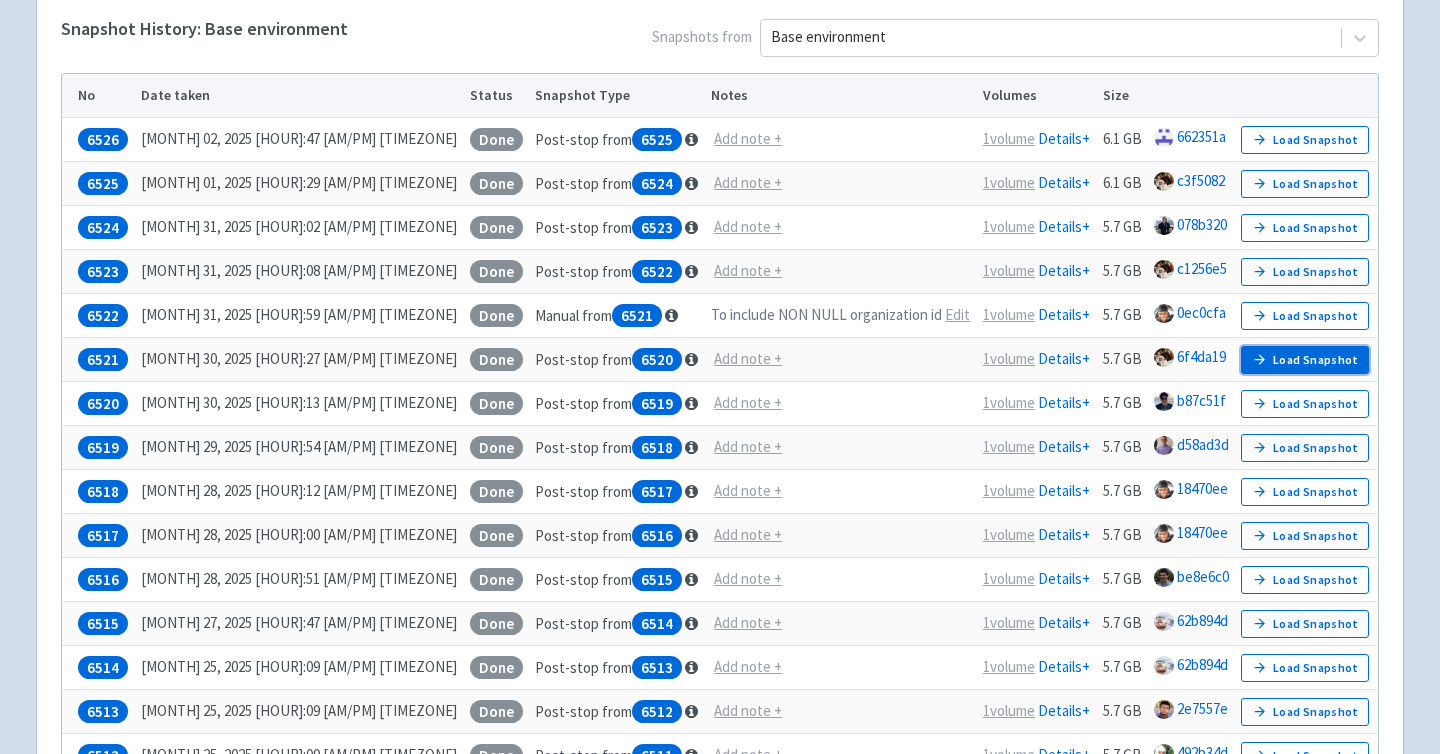 click on "Load Snapshot" at bounding box center [1305, 360] 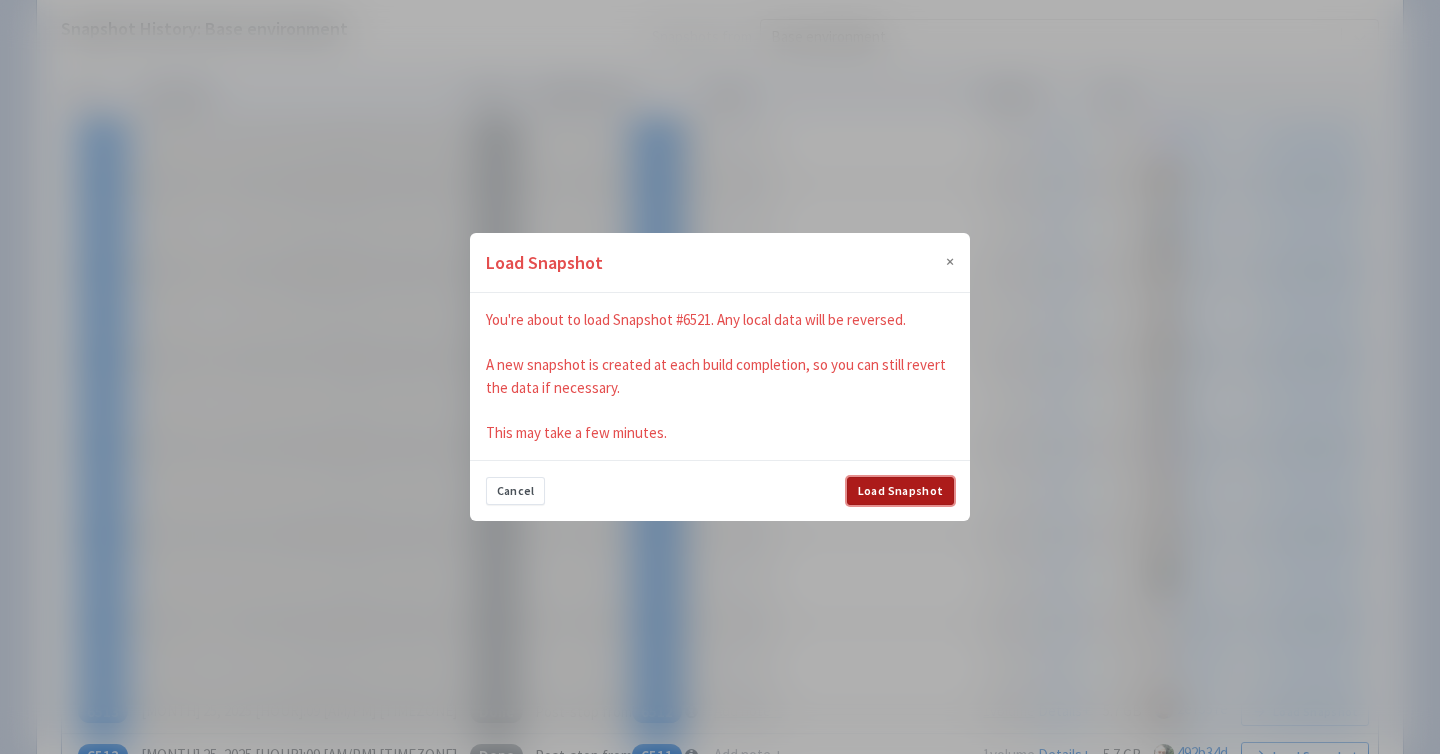 click on "Load Snapshot" at bounding box center (900, 491) 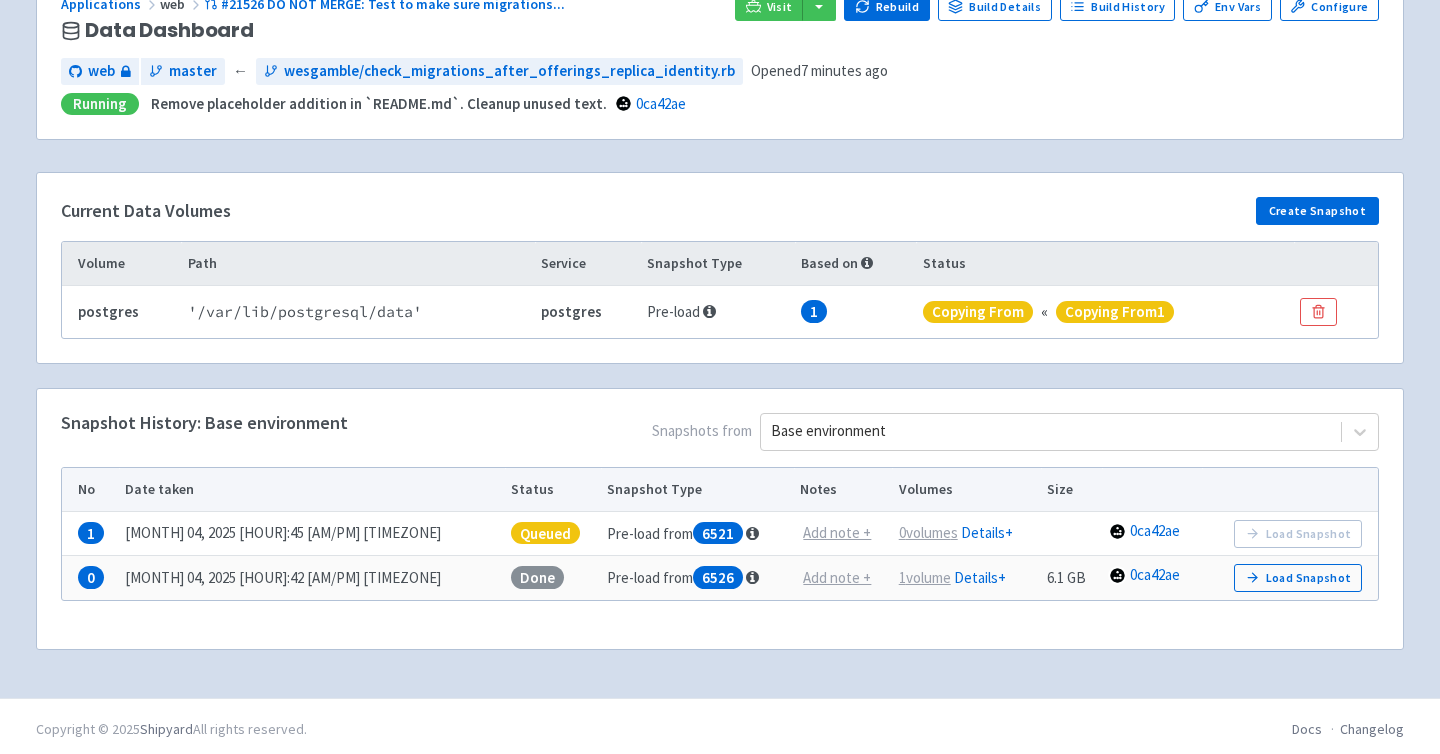 scroll, scrollTop: 187, scrollLeft: 0, axis: vertical 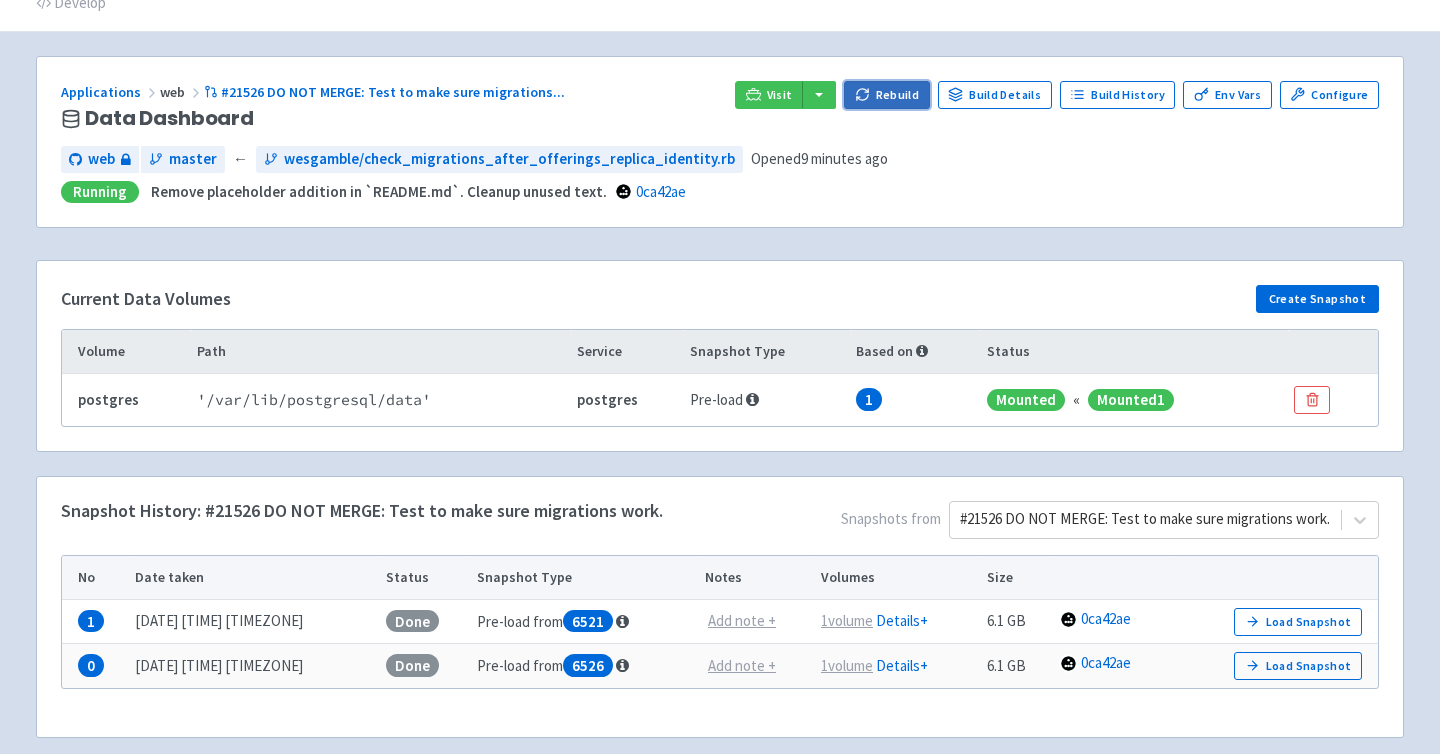 click on "Rebuild" at bounding box center (887, 95) 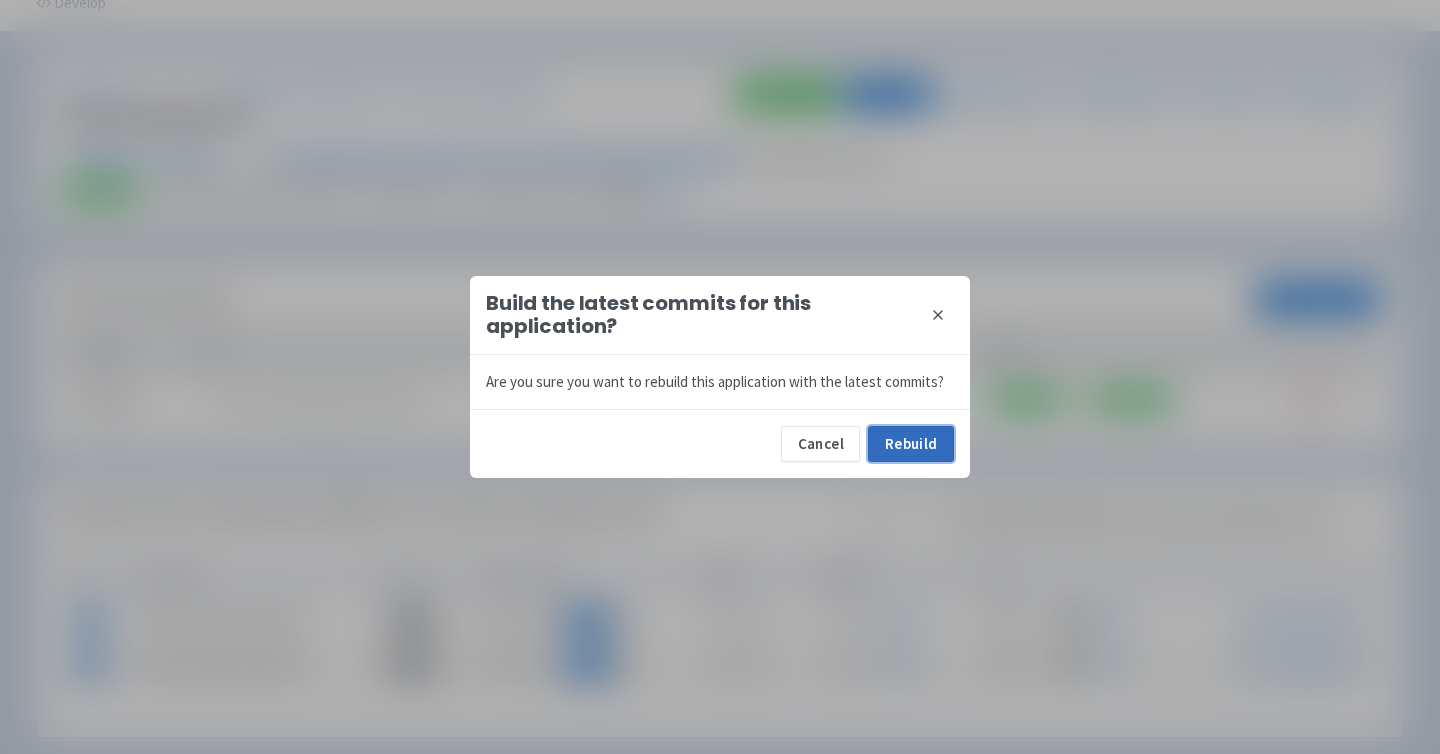 click on "Rebuild" at bounding box center (911, 444) 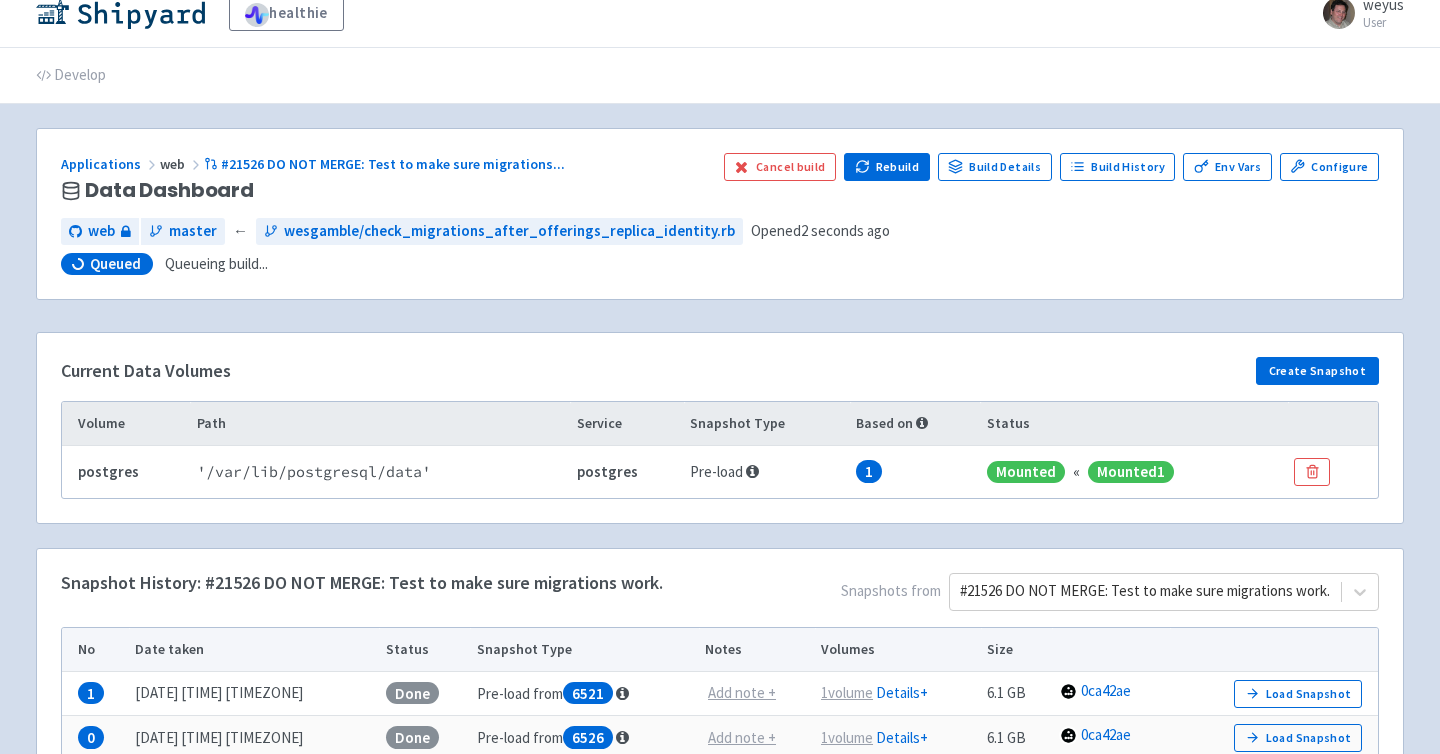 scroll, scrollTop: 0, scrollLeft: 0, axis: both 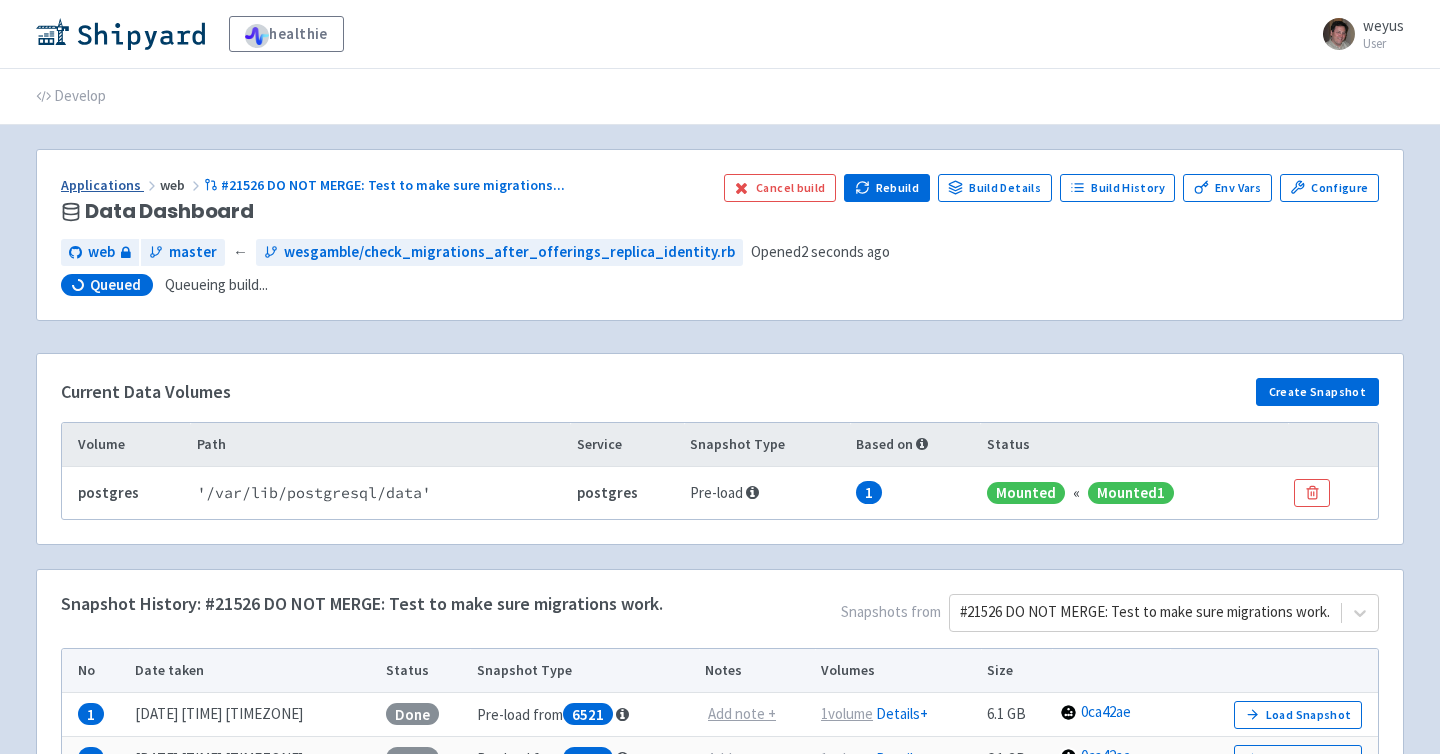 click on "Applications" at bounding box center [110, 185] 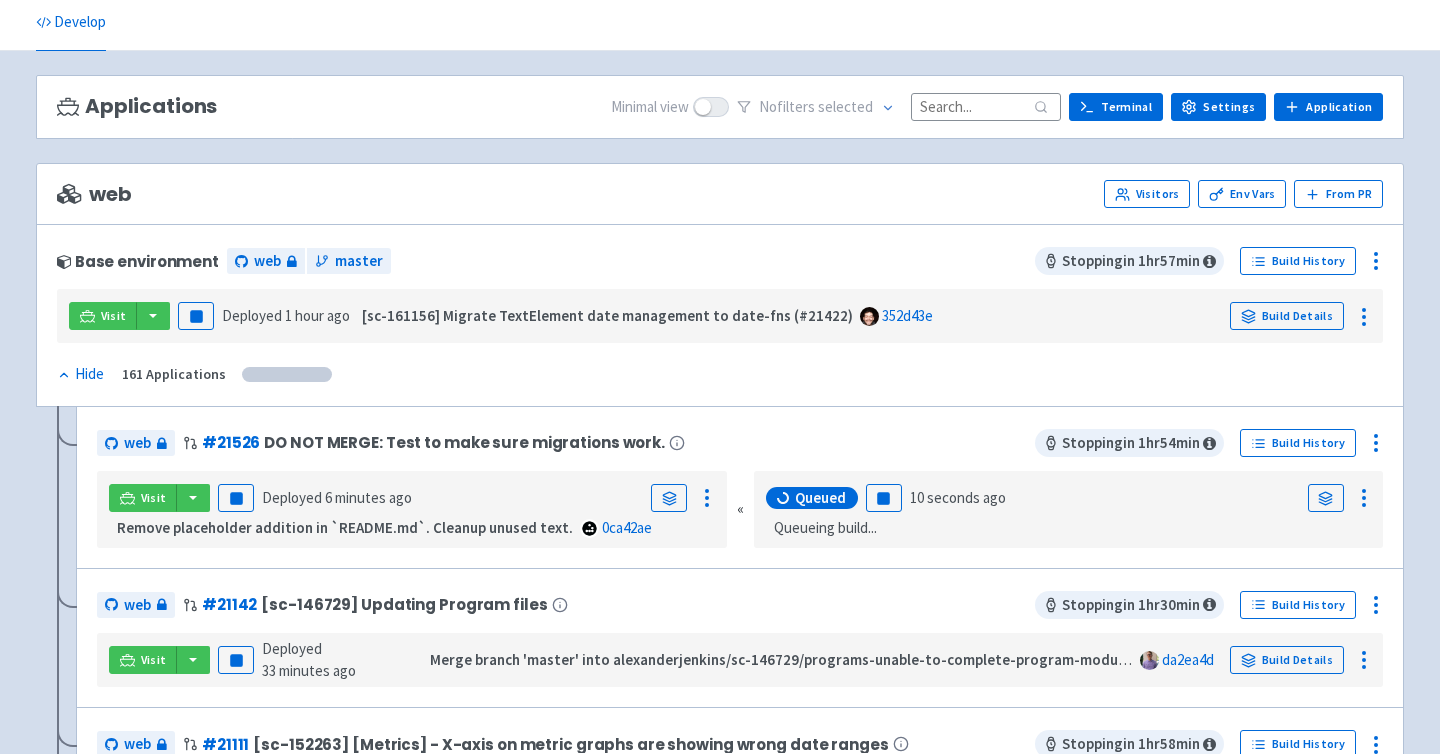 scroll, scrollTop: 78, scrollLeft: 0, axis: vertical 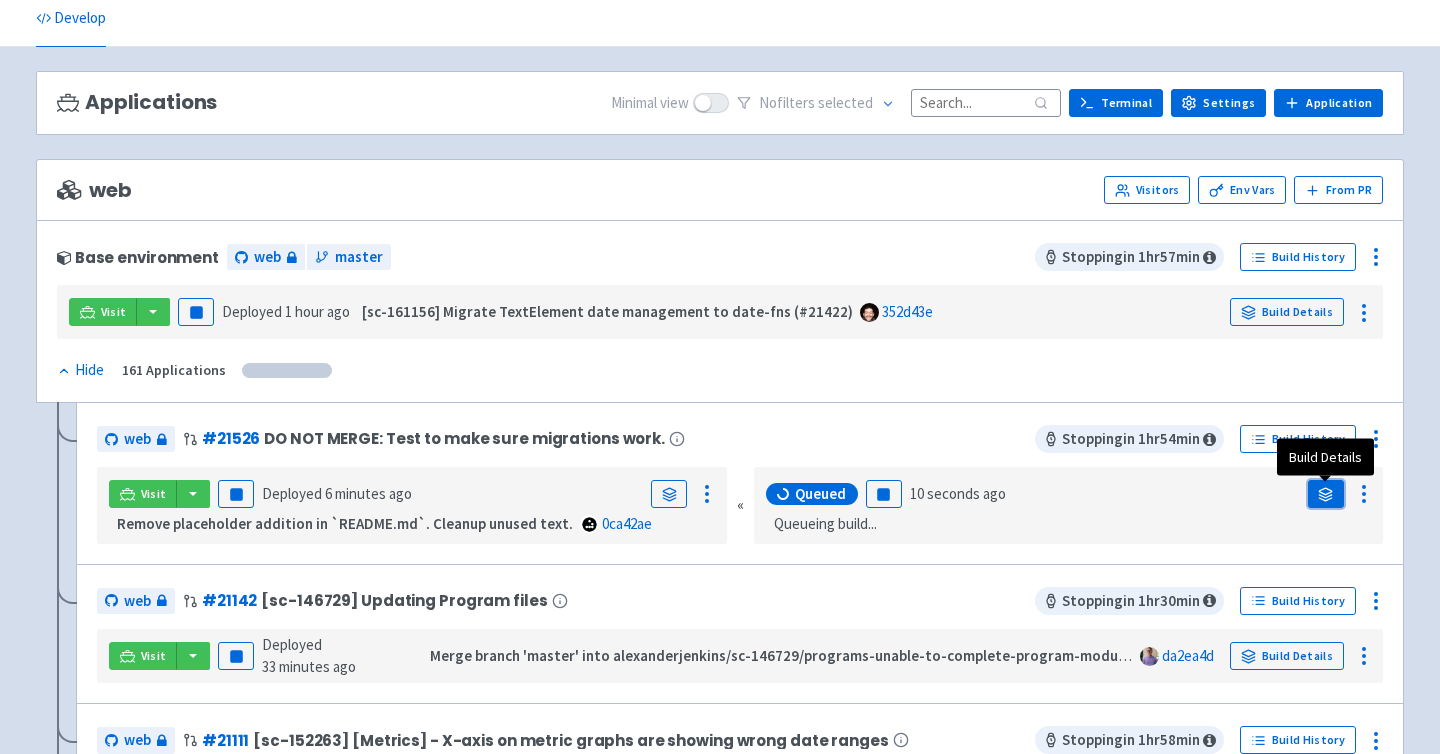 click 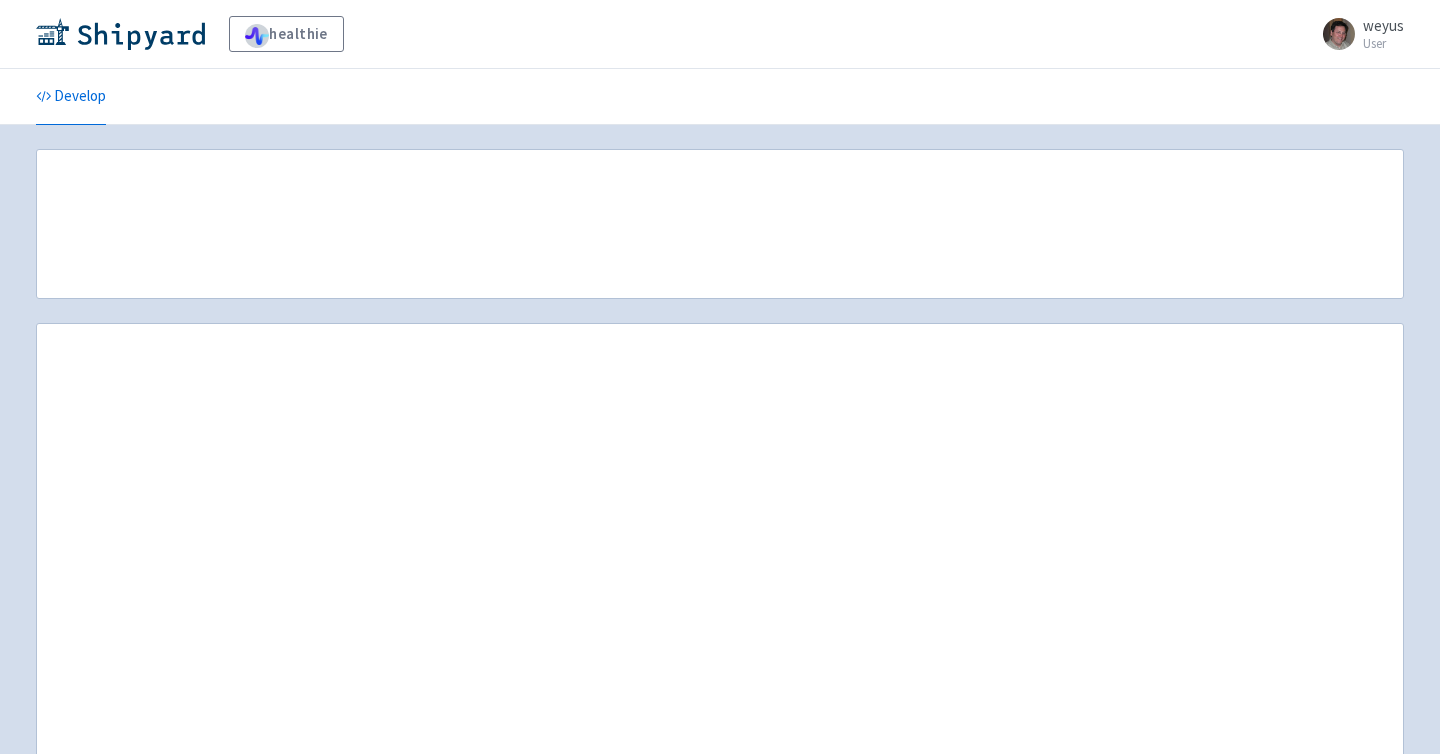 scroll, scrollTop: 0, scrollLeft: 0, axis: both 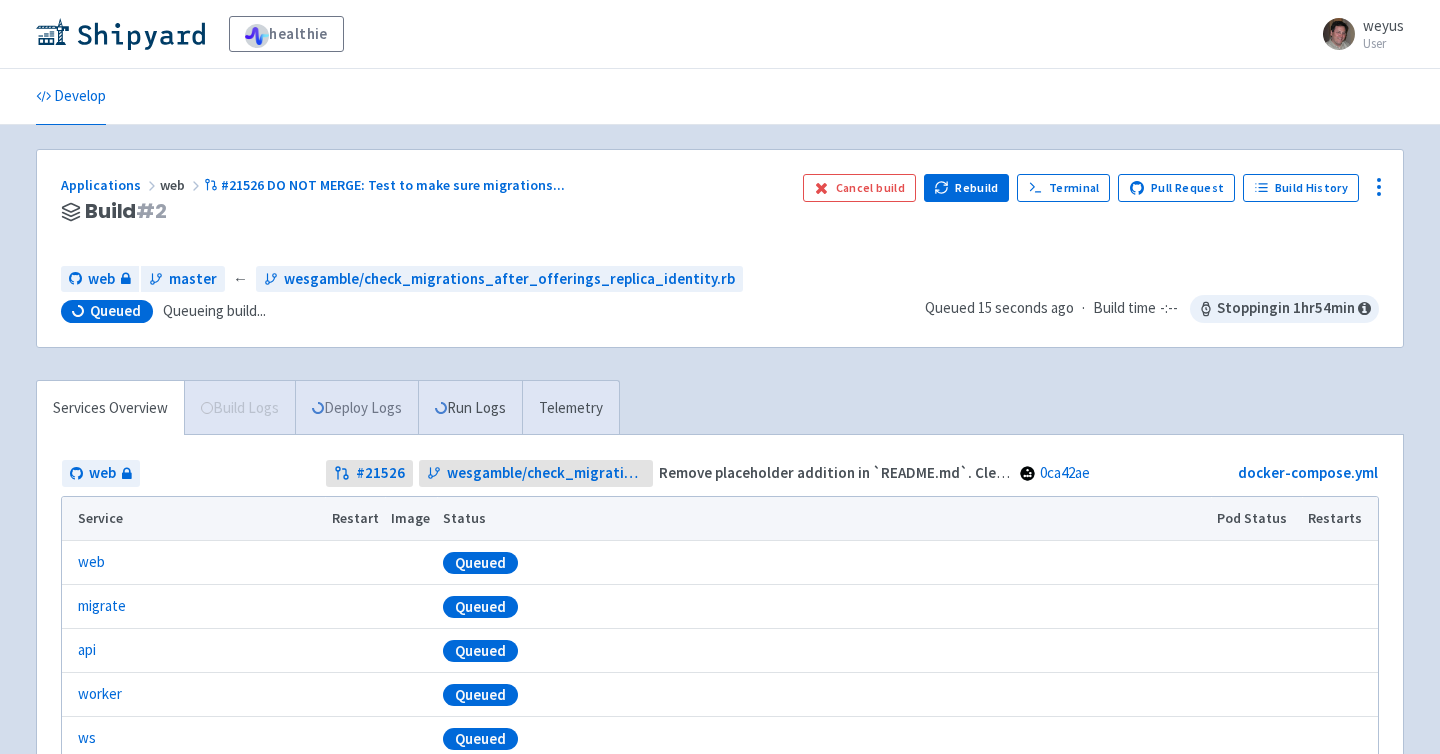 click on "Deploy Logs" at bounding box center (356, 408) 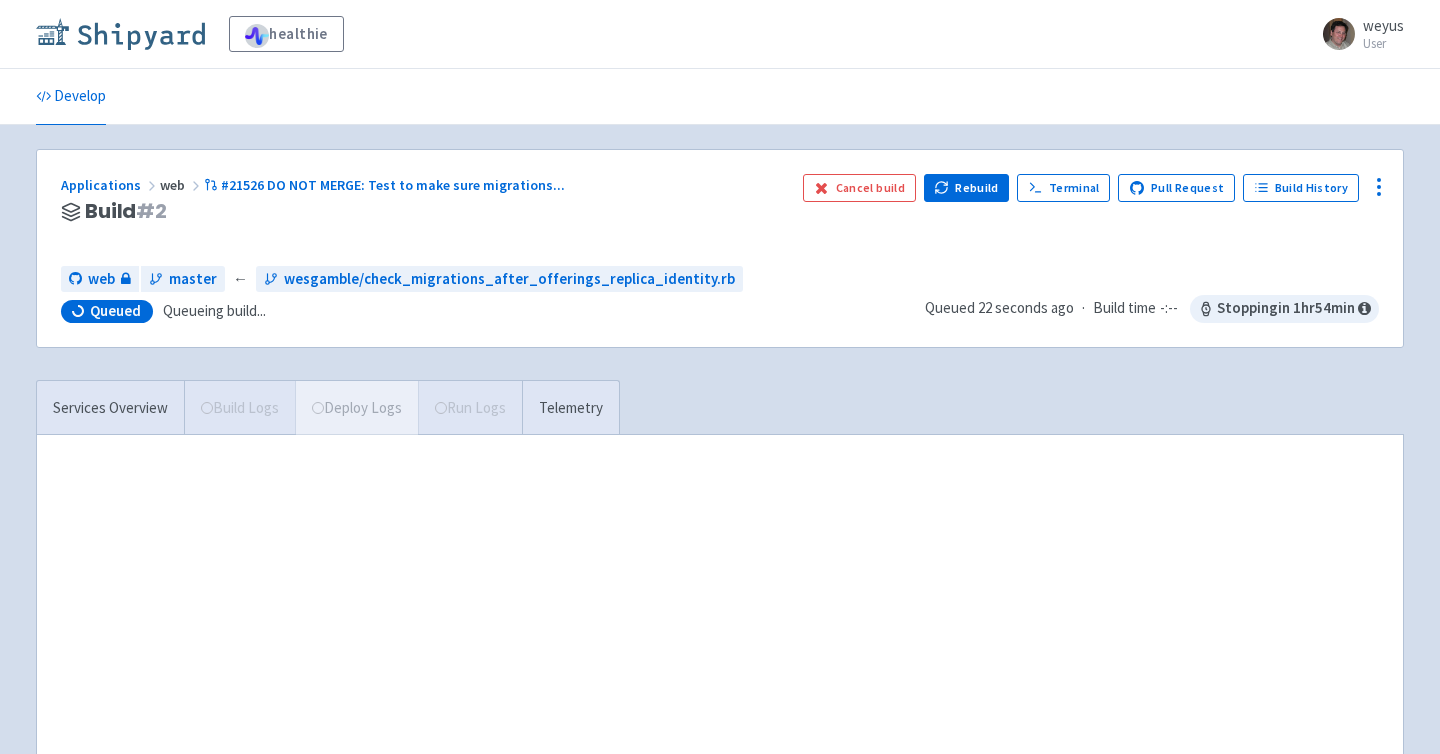 click at bounding box center (120, 34) 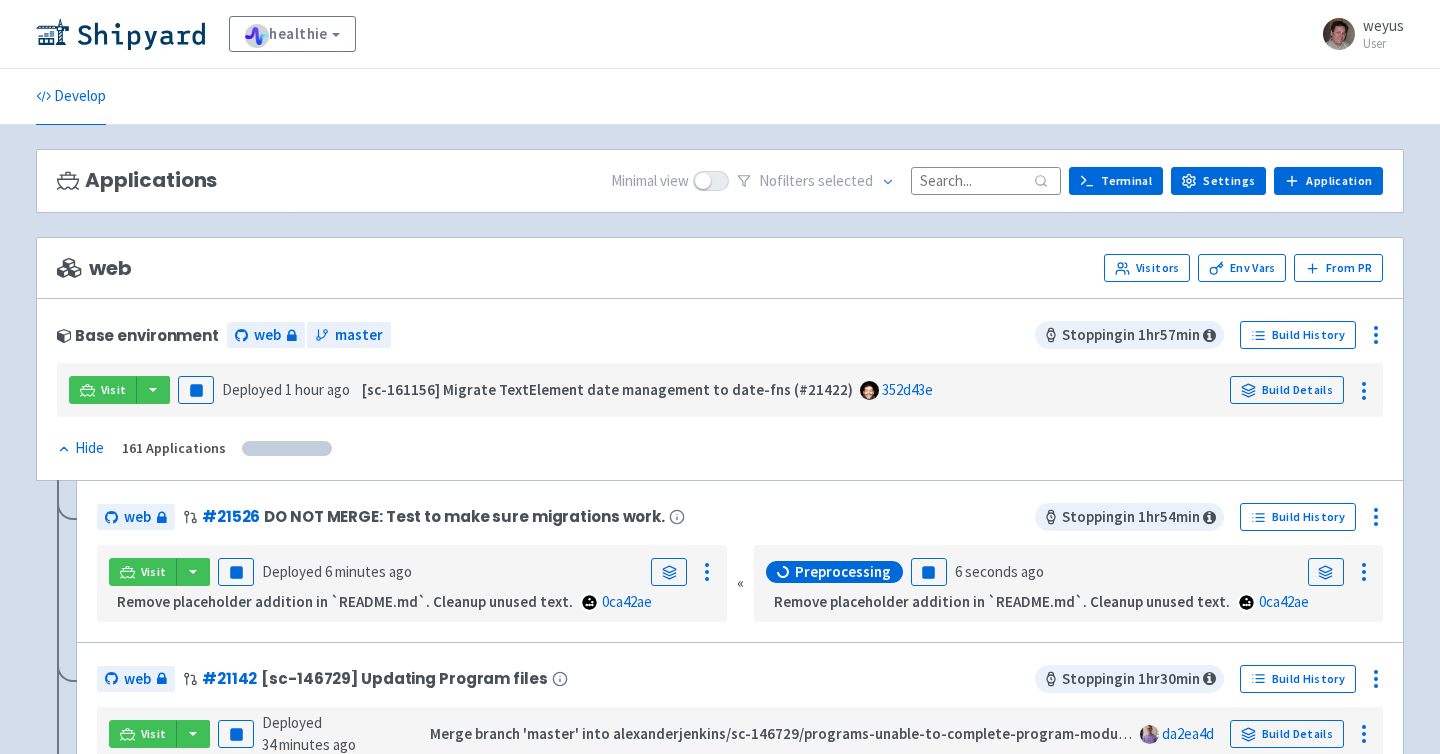 scroll, scrollTop: 0, scrollLeft: 0, axis: both 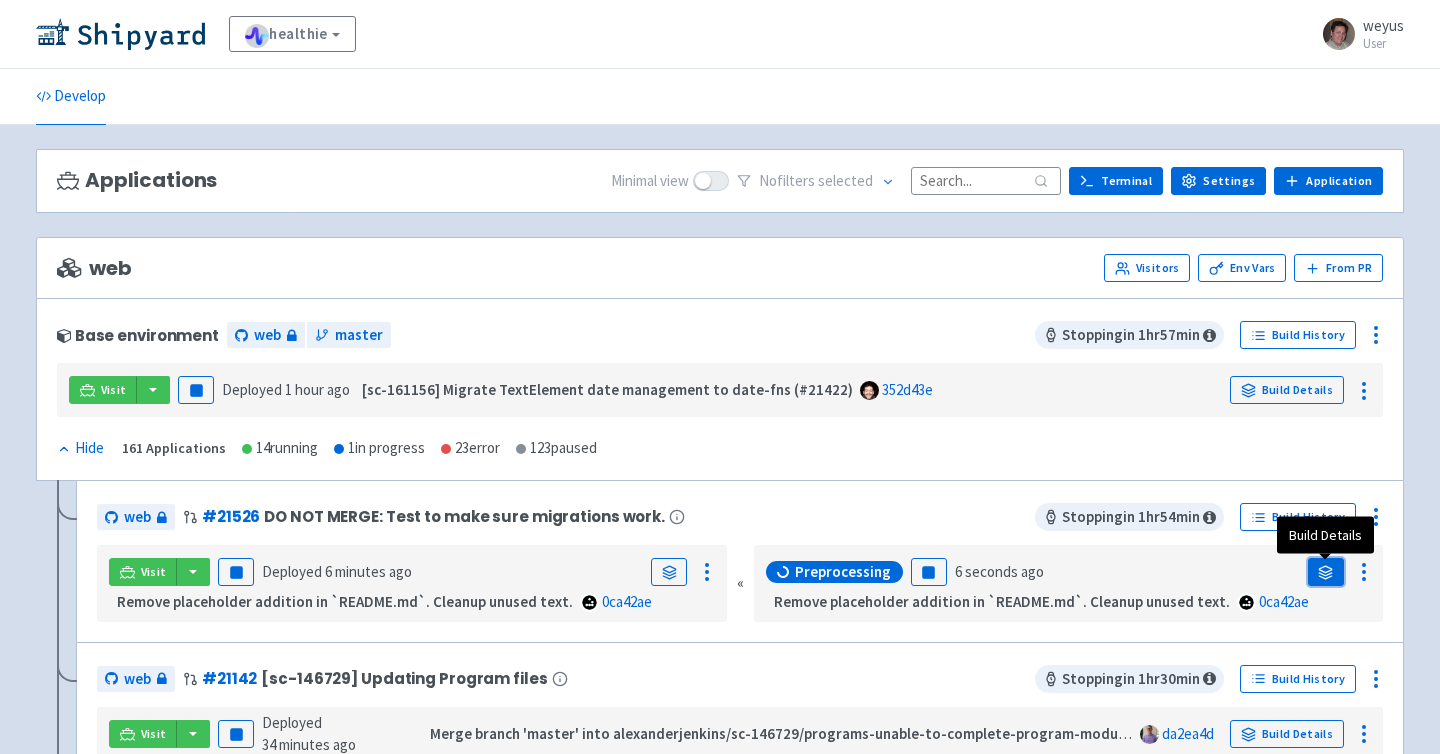 click 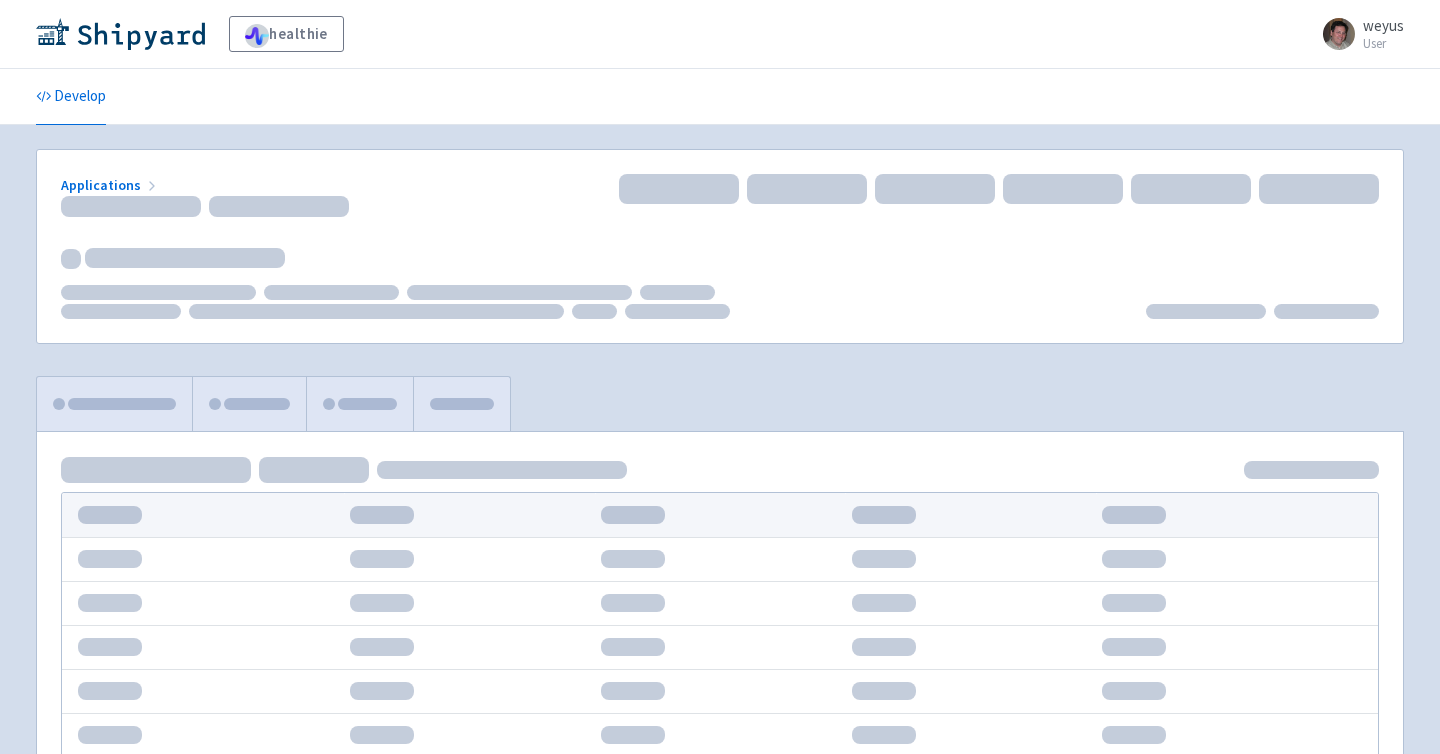 scroll, scrollTop: 0, scrollLeft: 0, axis: both 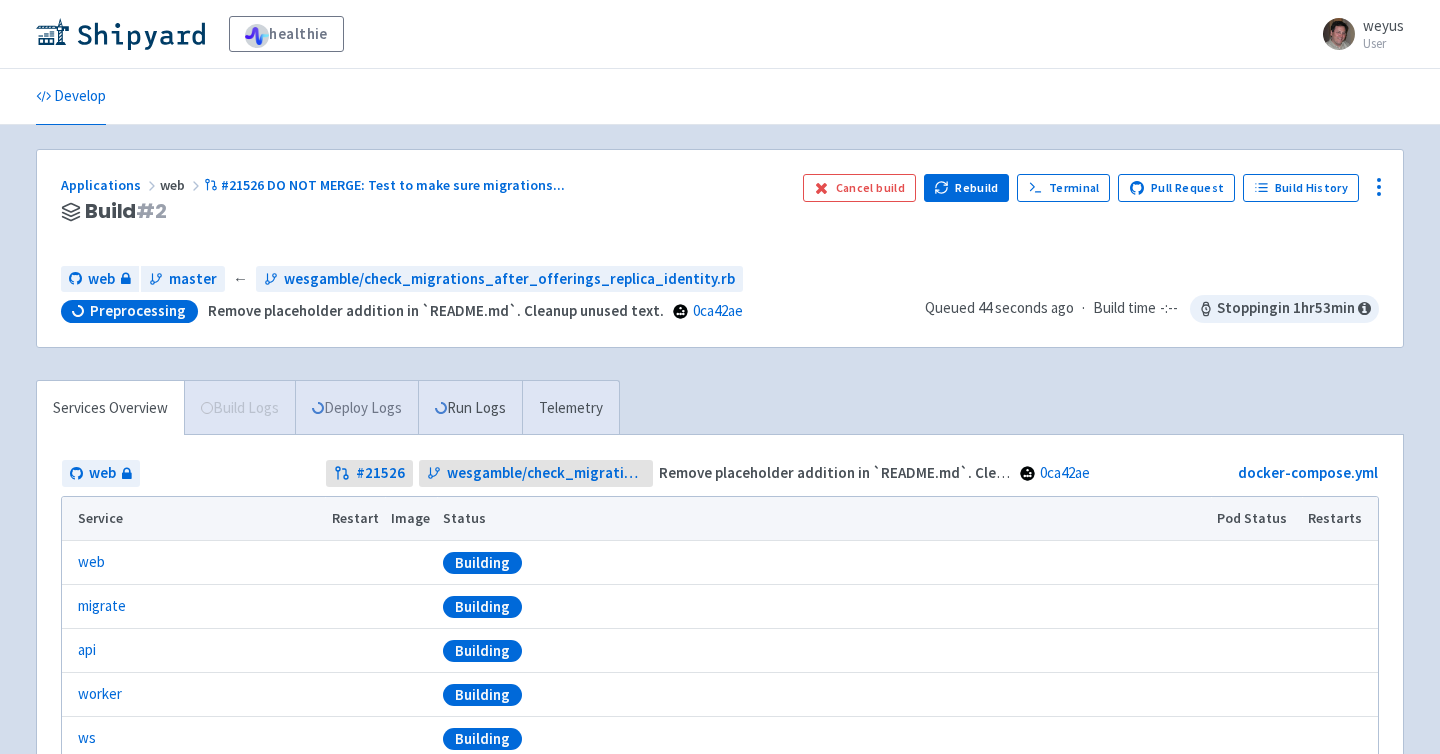 click on "Deploy Logs" at bounding box center [356, 408] 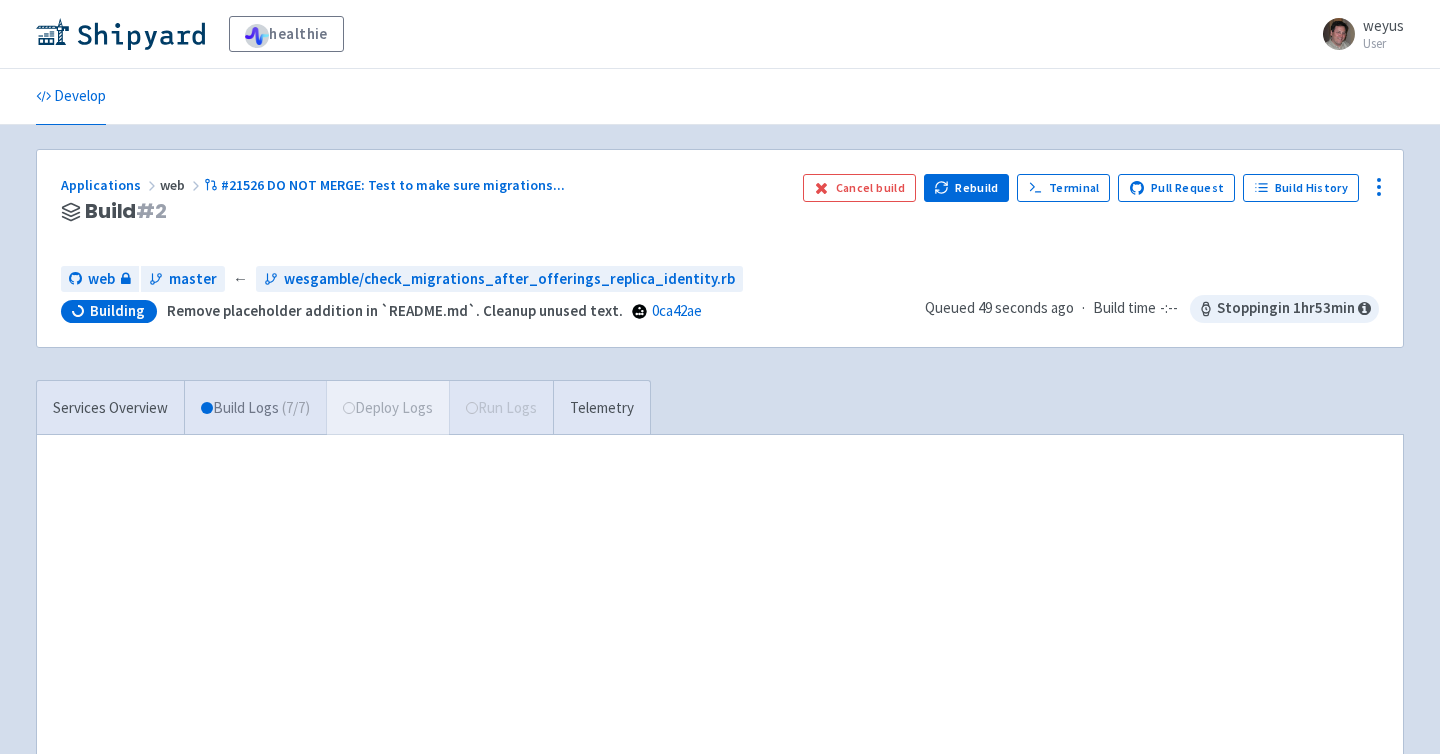 click on "Build Logs   ( [NUMBER] / [NUMBER] )" at bounding box center [255, 408] 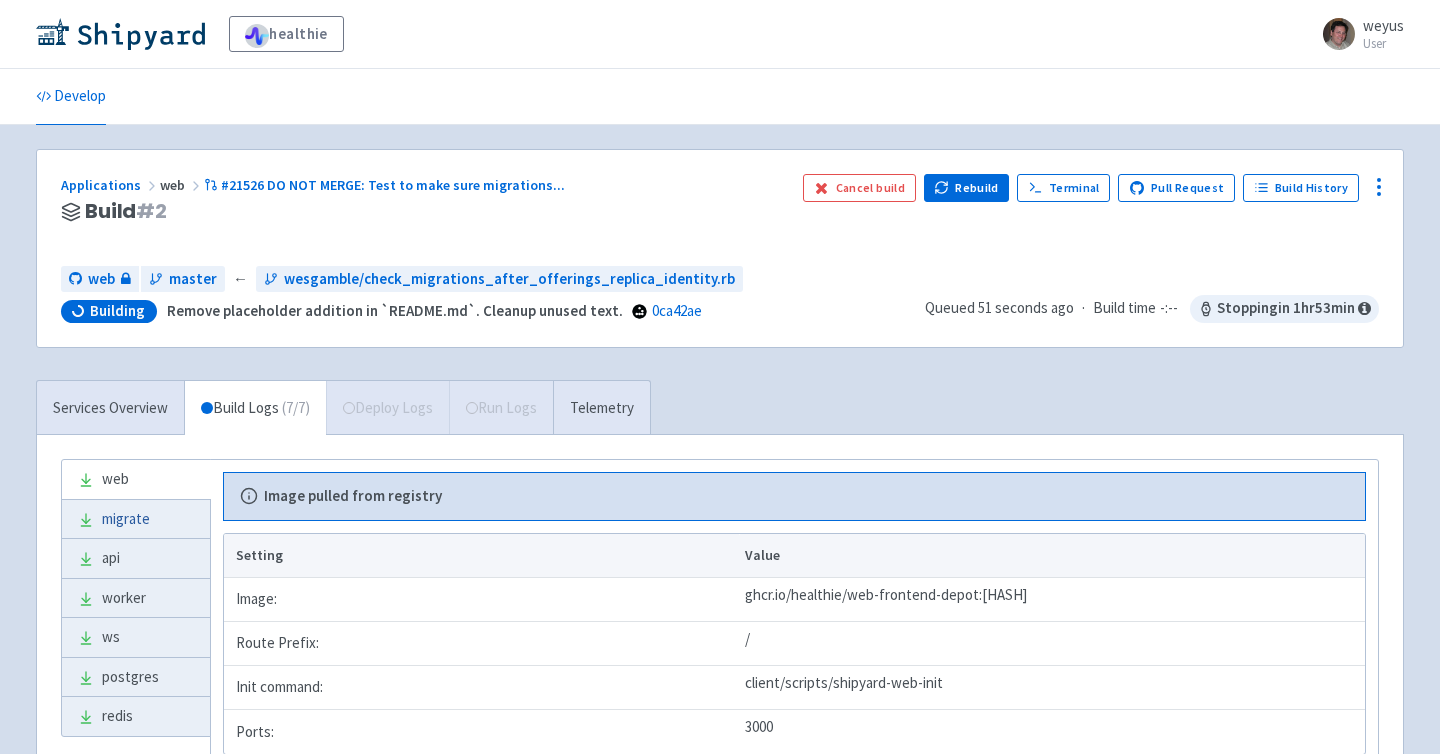 click on "migrate" at bounding box center [136, 519] 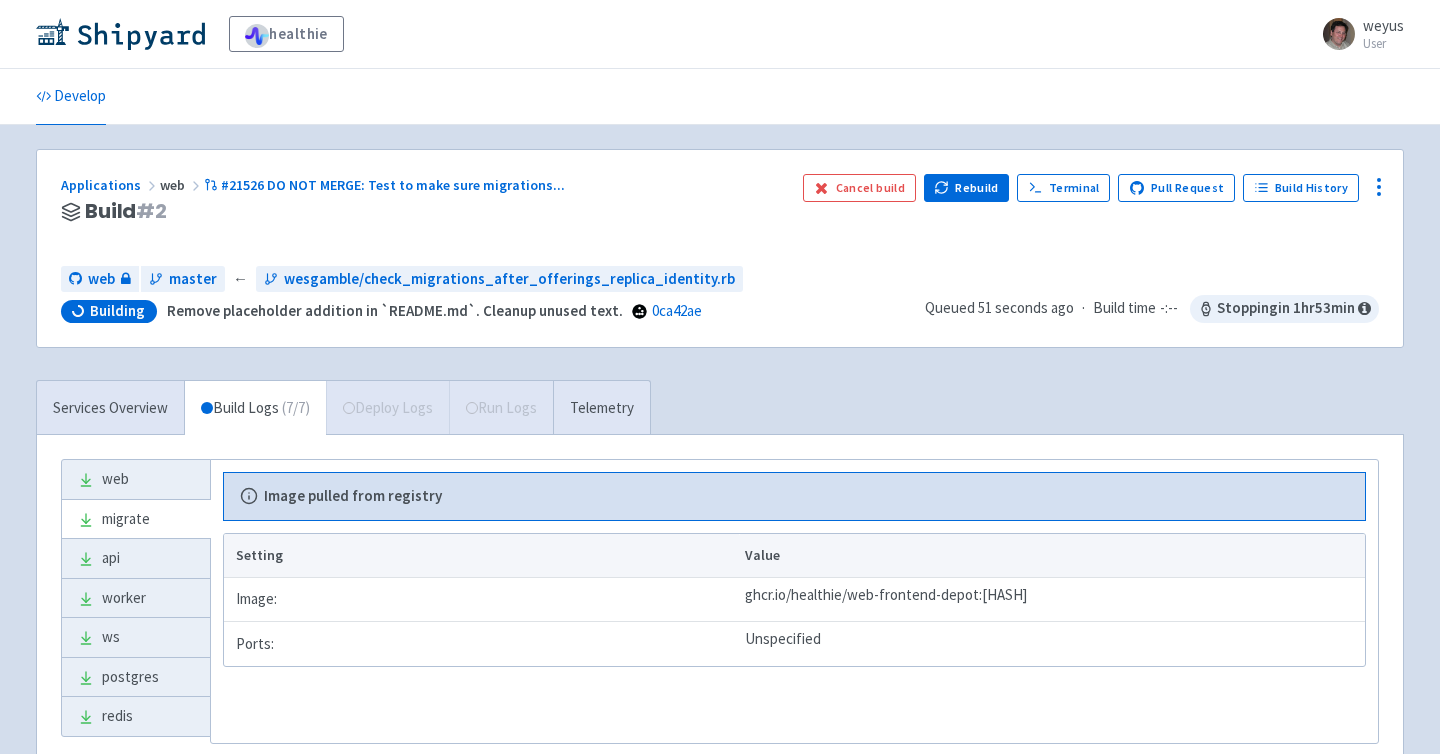 click on "Services Overview   Build Logs   ( [NUMBER] / [NUMBER] )    Deploy Logs   Run Logs   Telemetry" at bounding box center [343, 407] 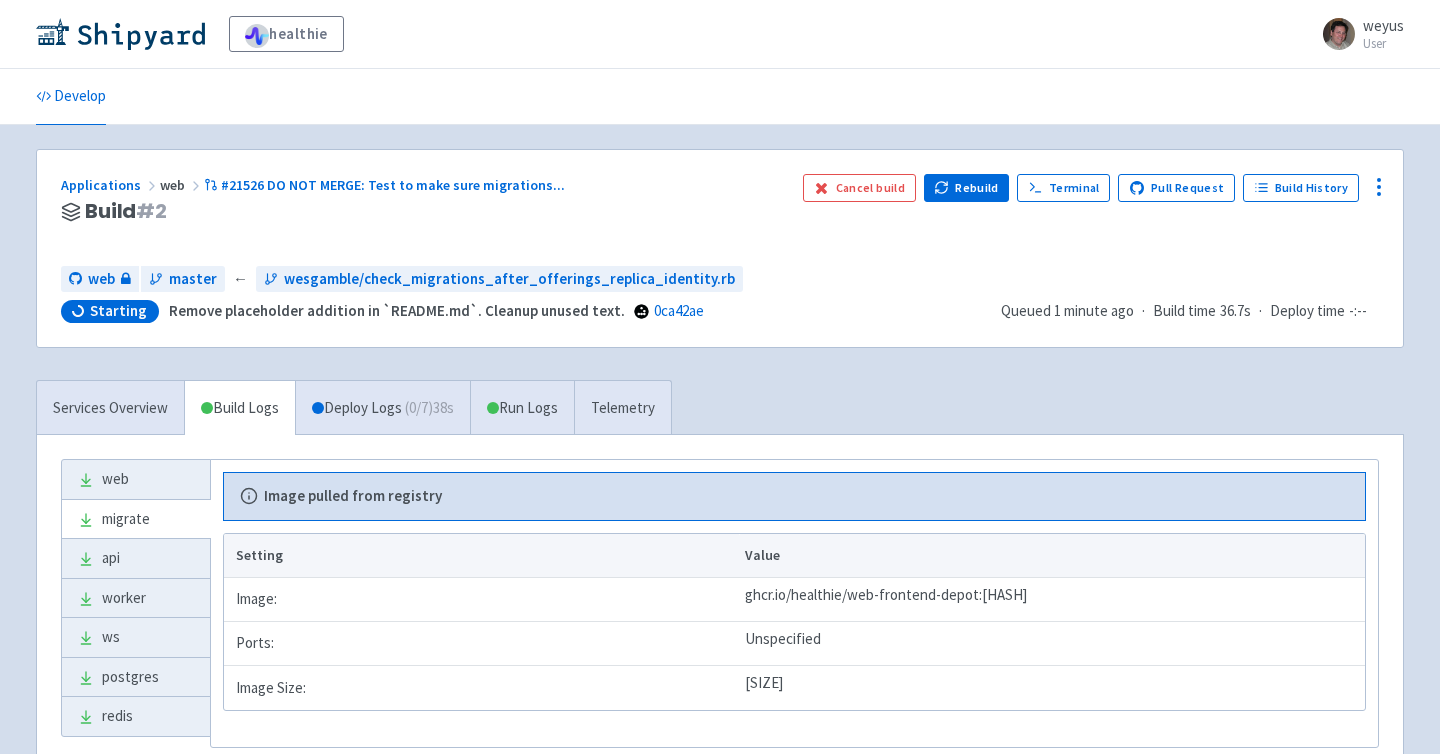 click on "Deploy Logs  ( 0 / 7 )  [DURATION]" at bounding box center [382, 408] 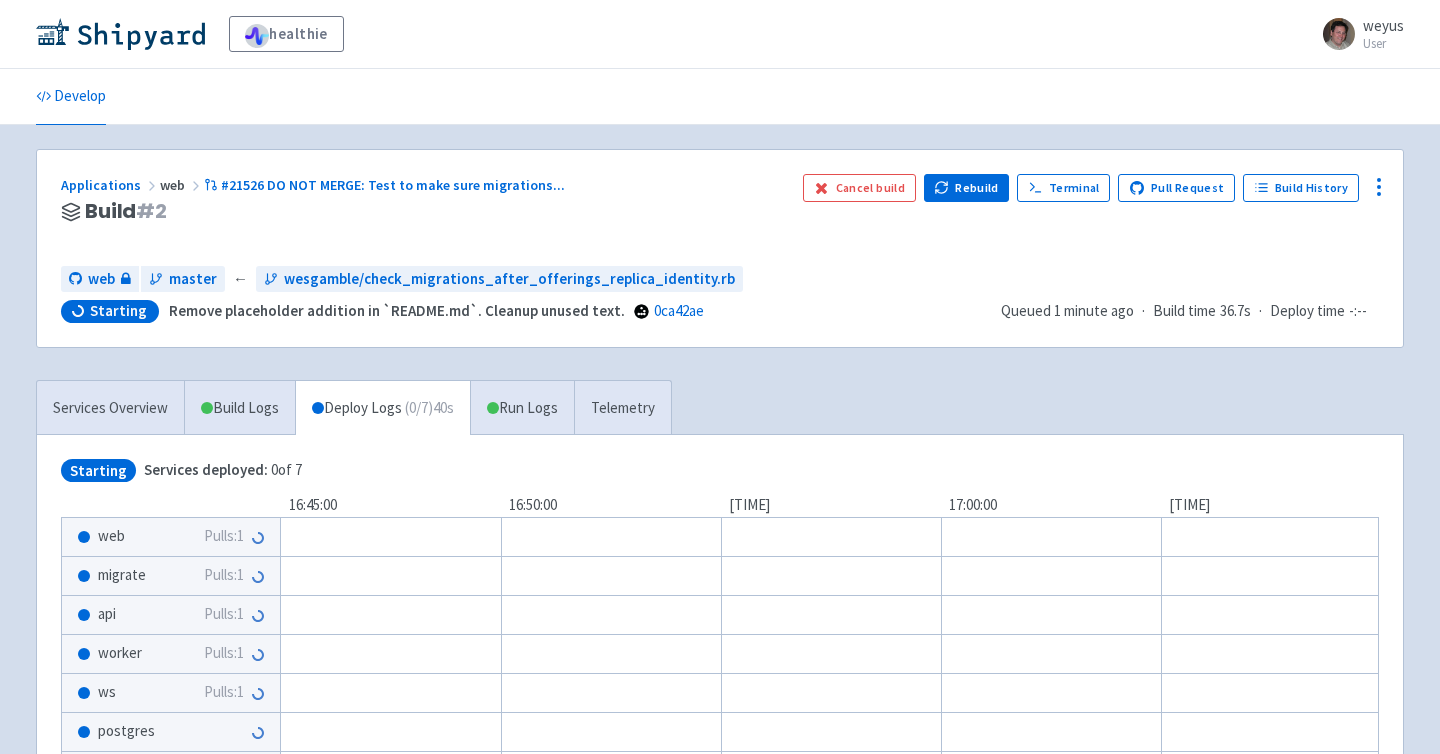 click on "migrate Pulls:  1" at bounding box center [171, 576] 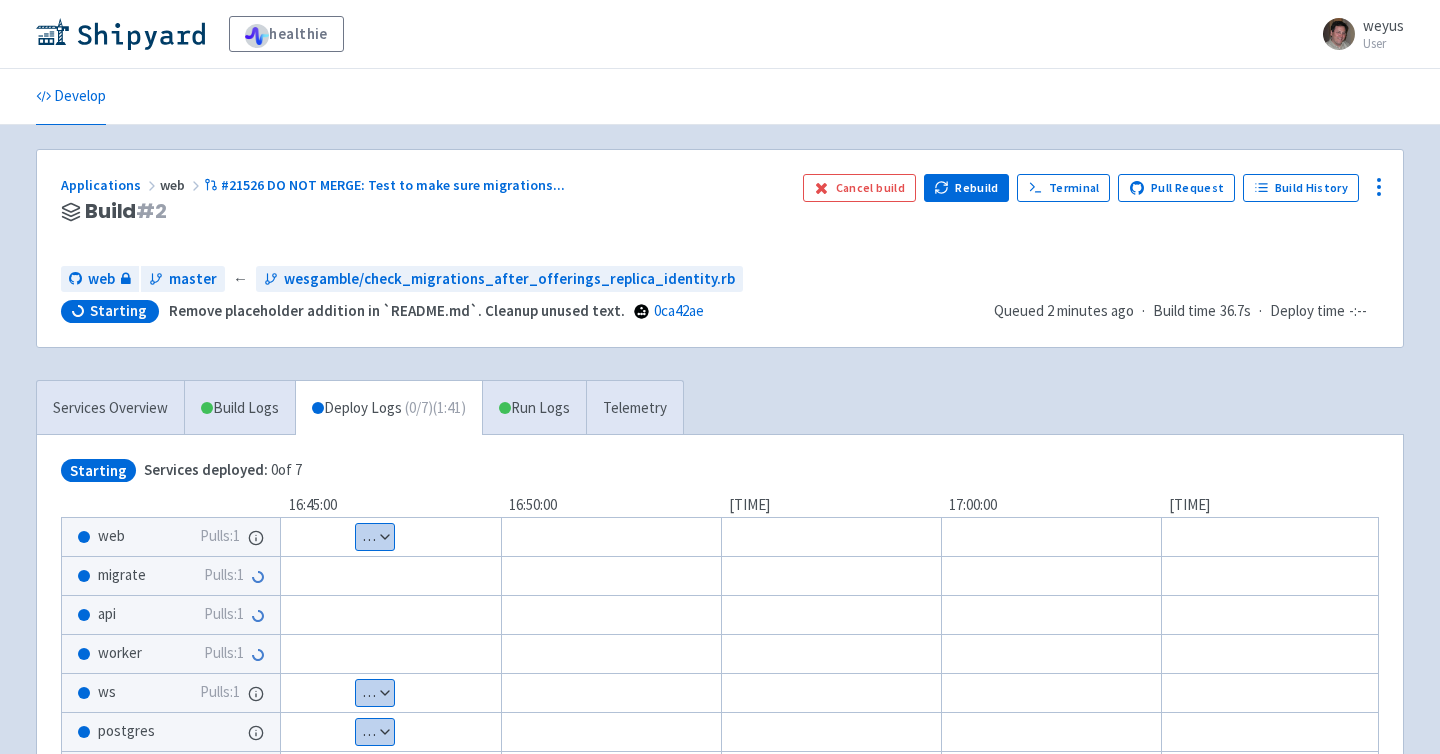 click on "Show details" at bounding box center [375, 537] 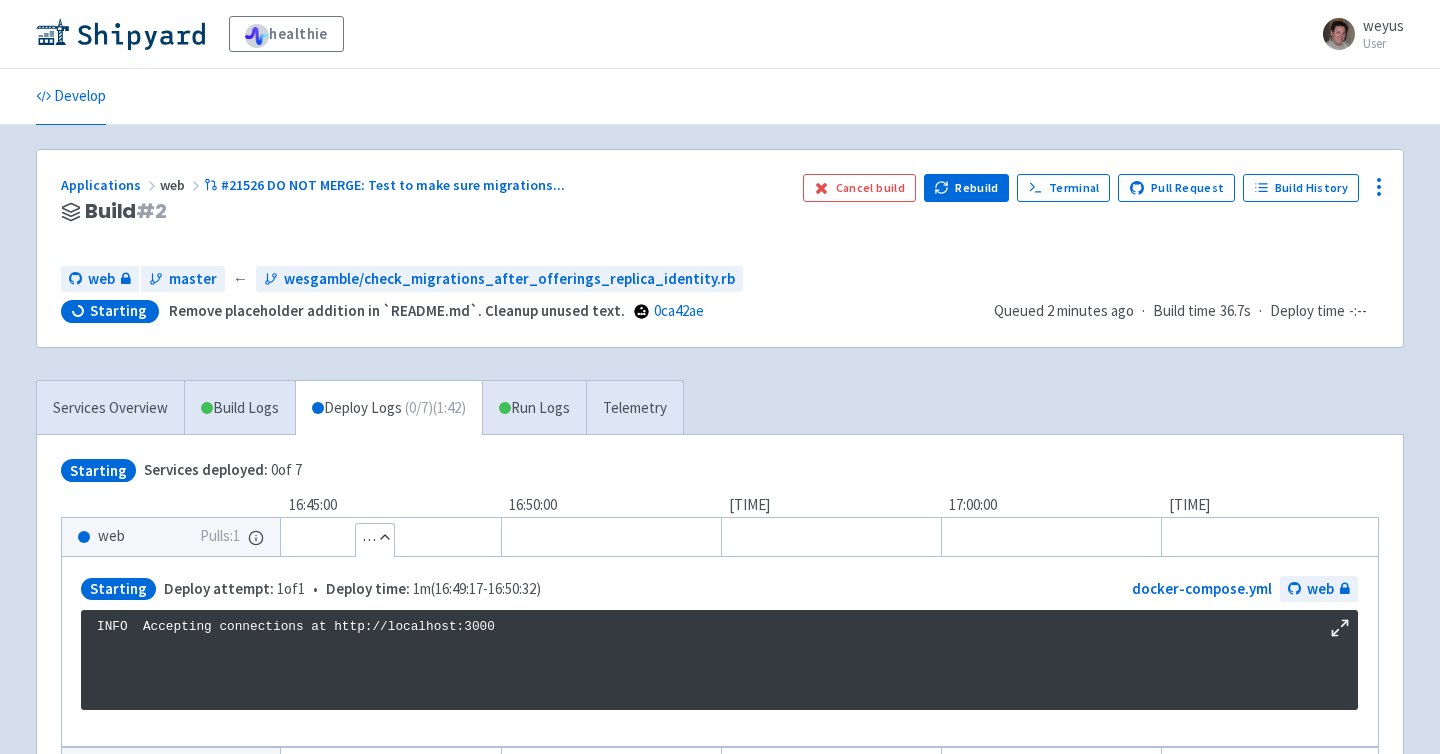 click on "Hide details" at bounding box center [375, 537] 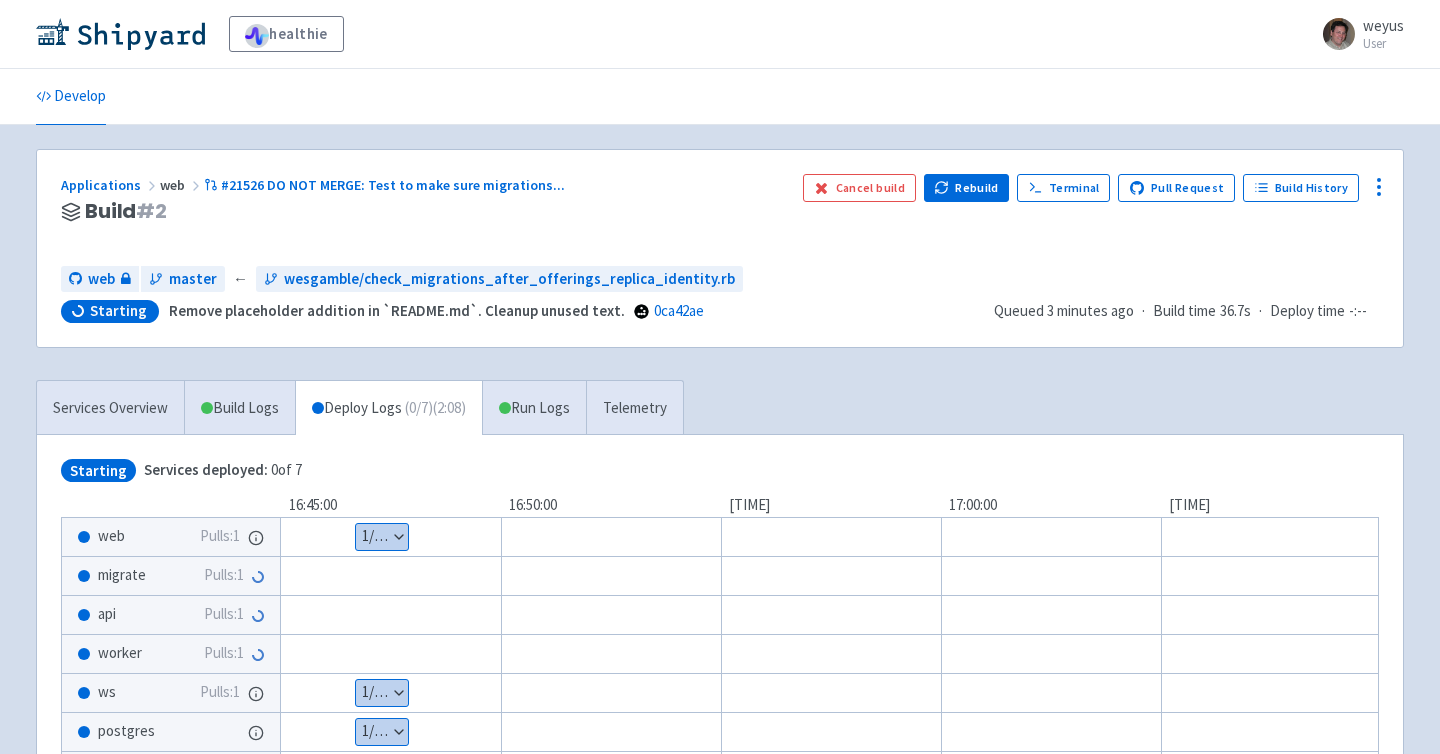 type 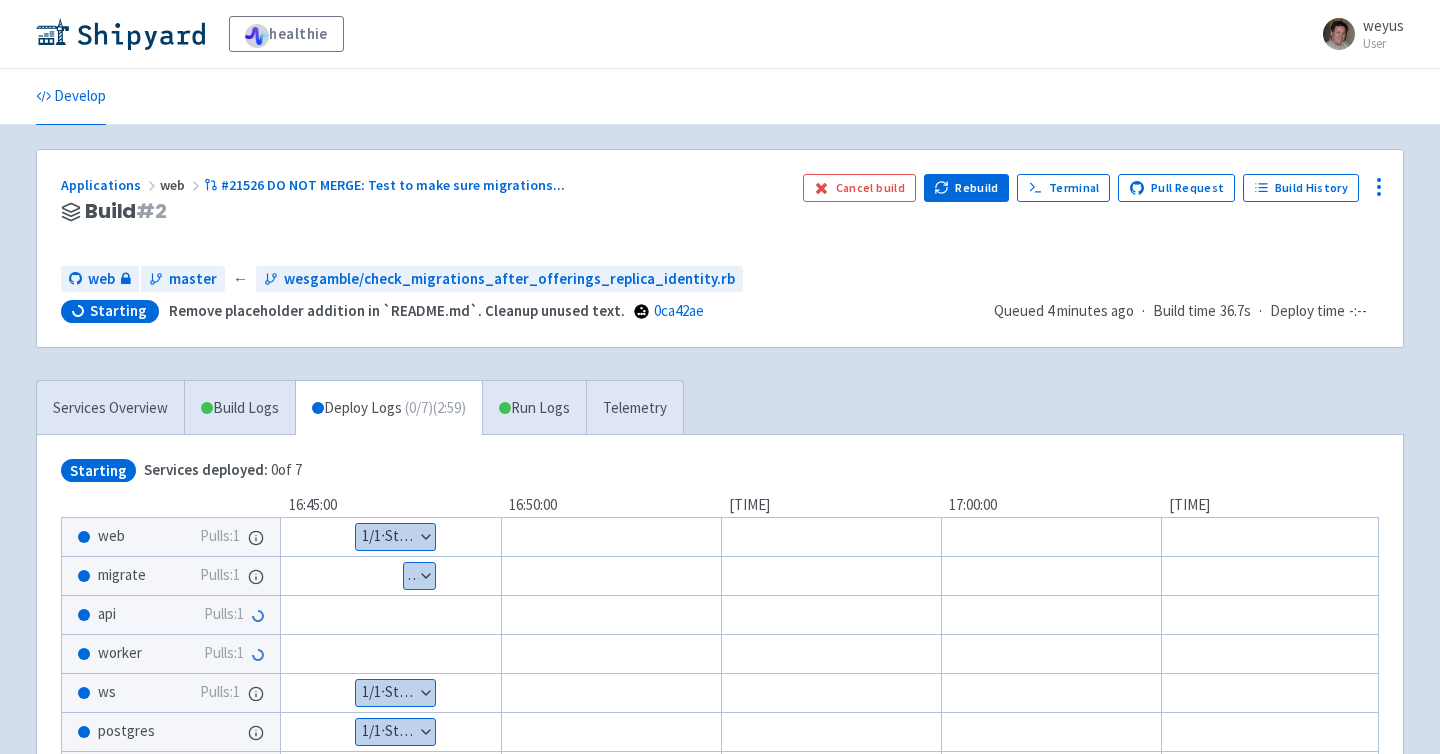 click on "Show details" at bounding box center [419, 576] 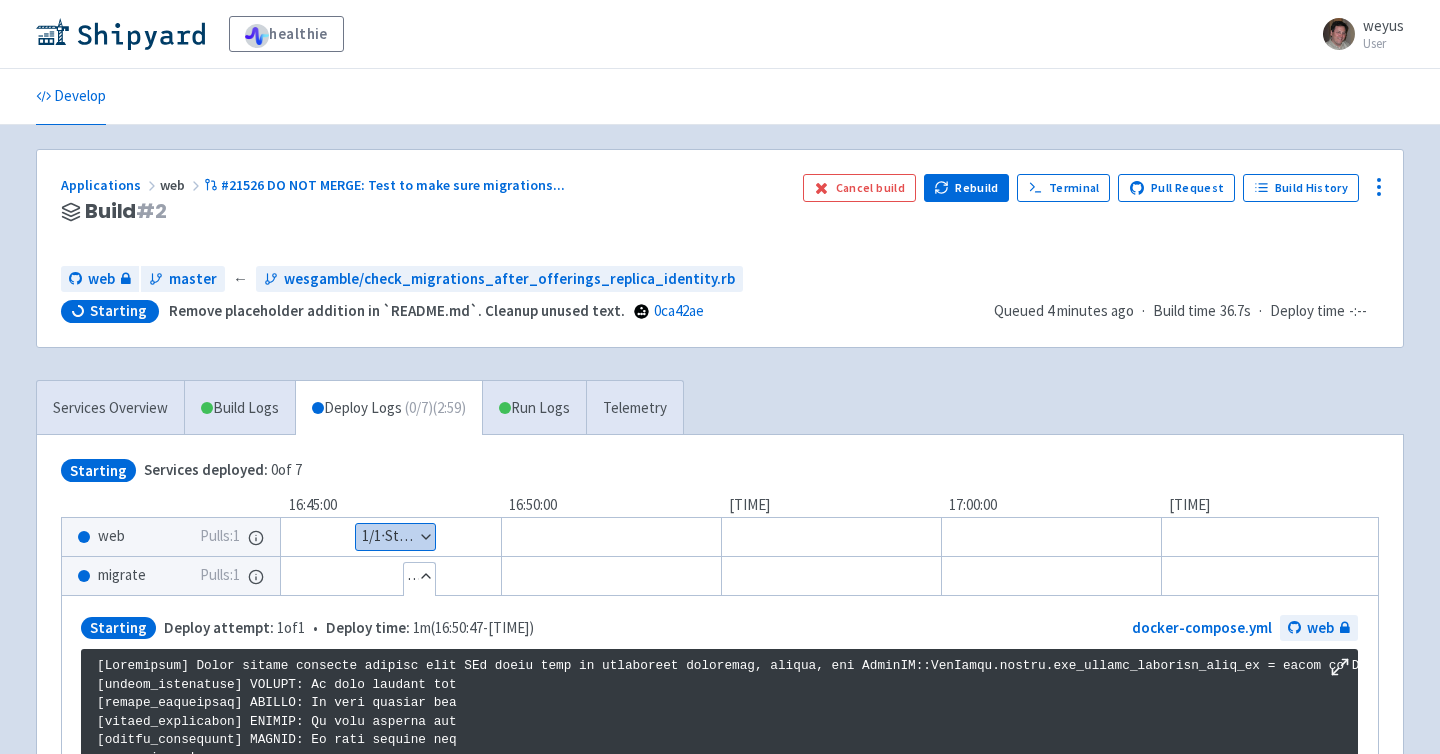 scroll, scrollTop: 3423, scrollLeft: 0, axis: vertical 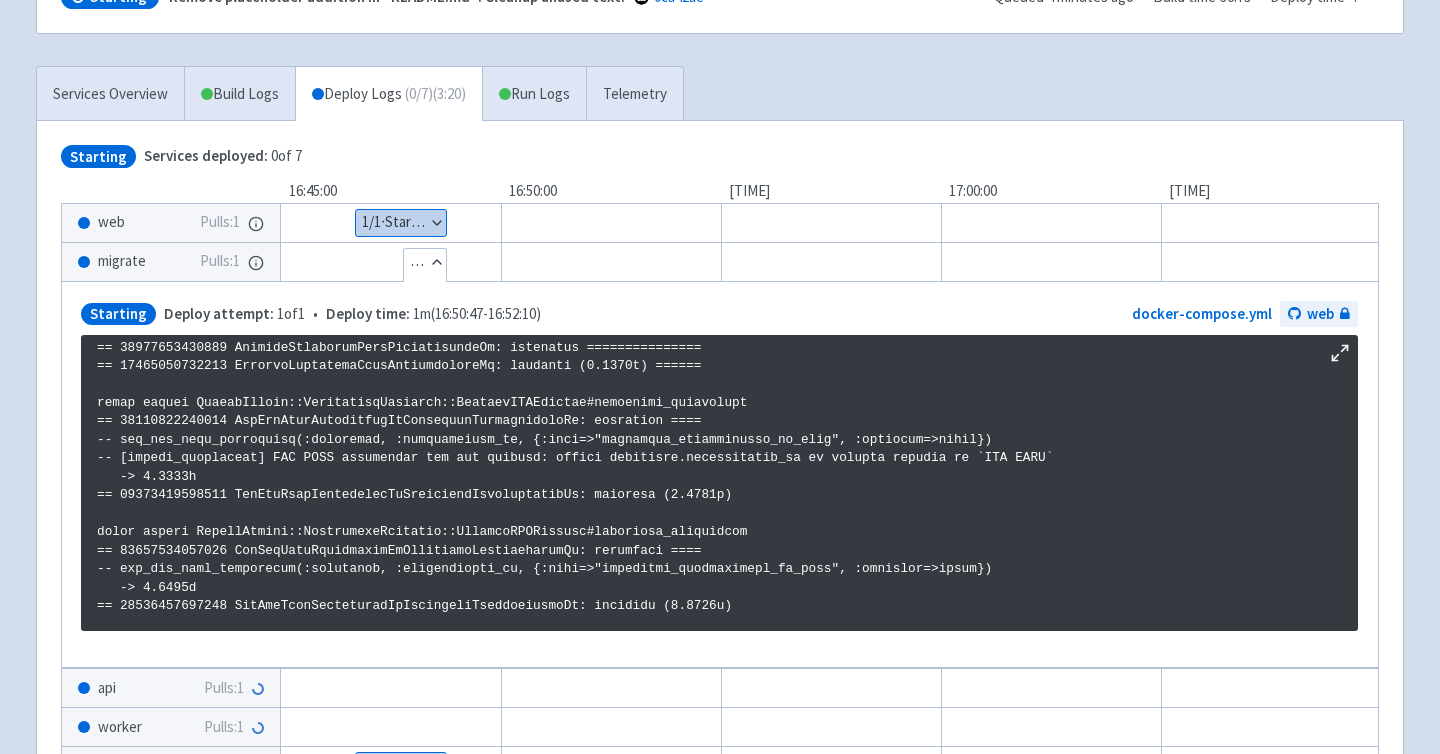 type 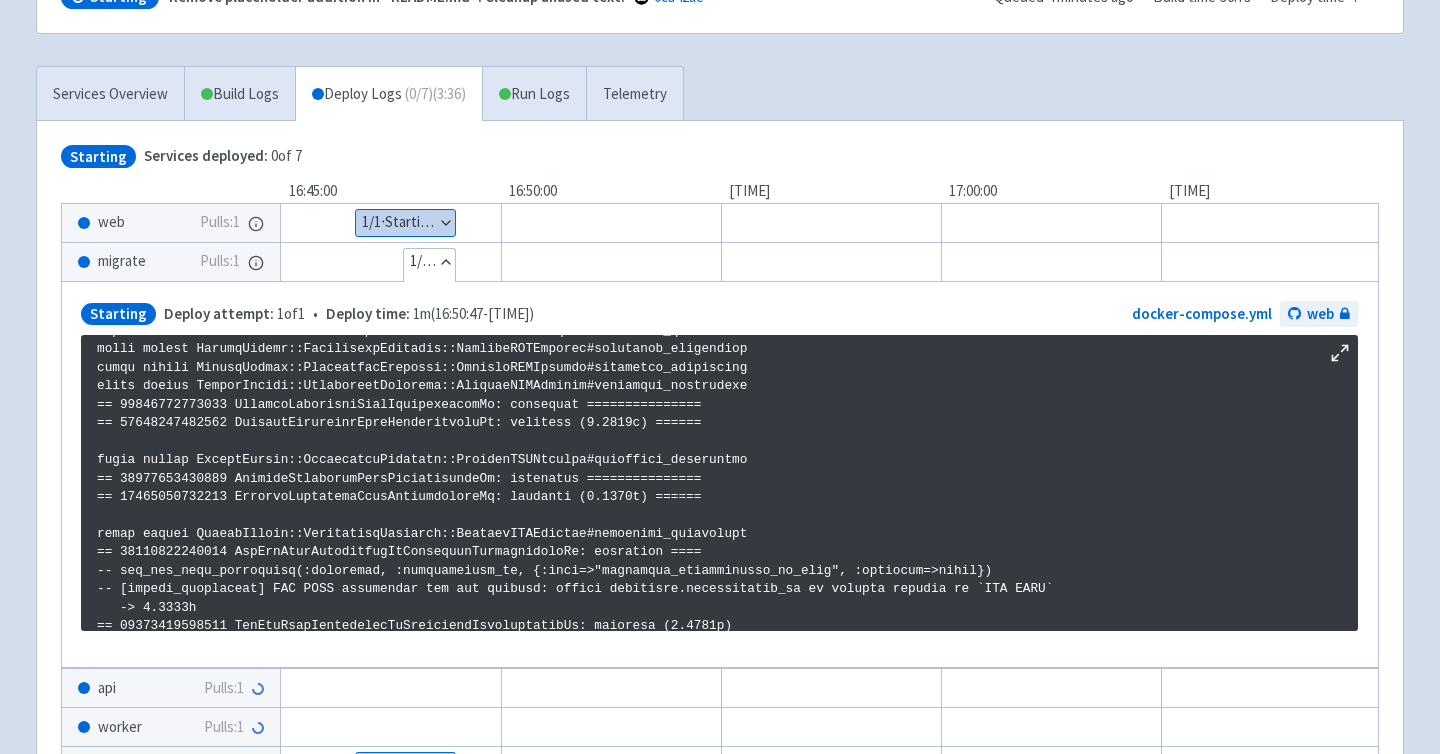 scroll, scrollTop: 2866, scrollLeft: 0, axis: vertical 